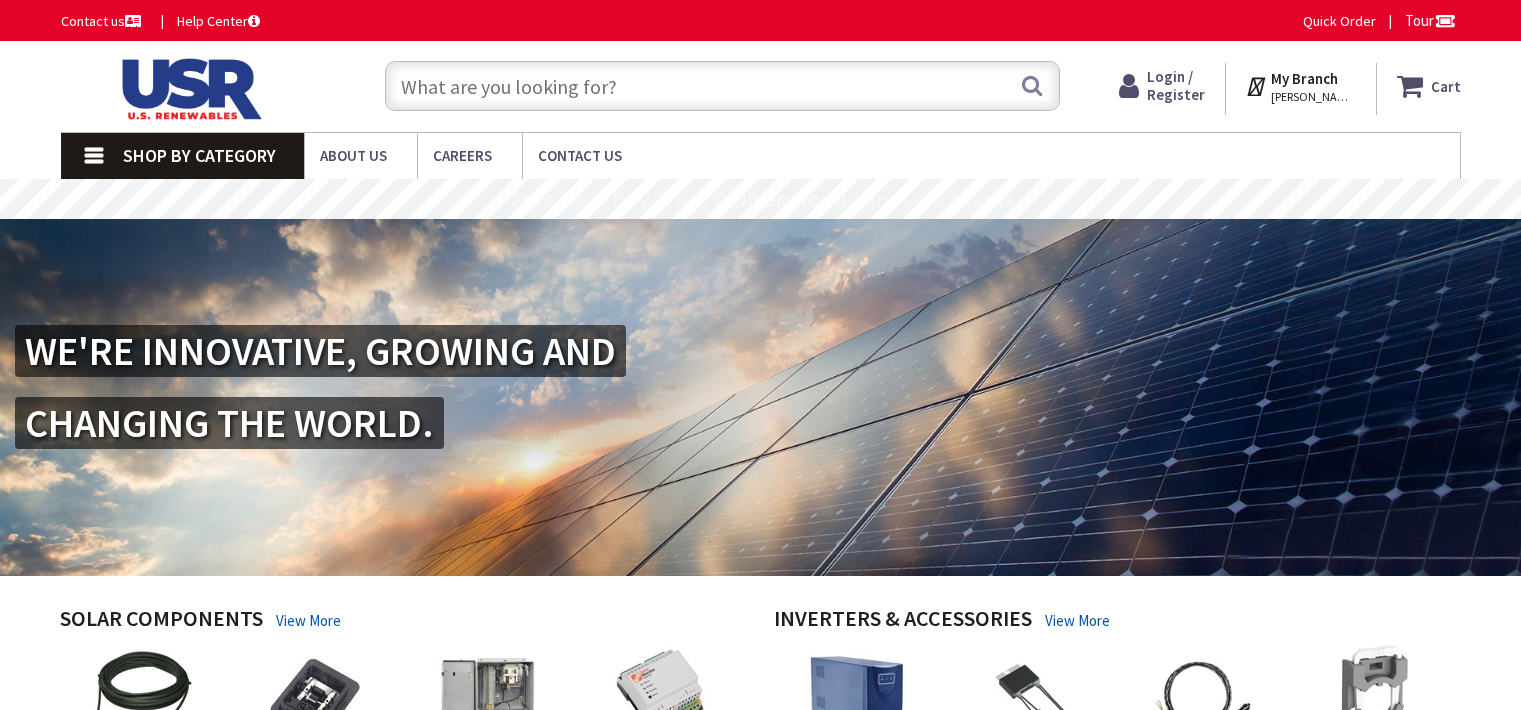scroll, scrollTop: 0, scrollLeft: 0, axis: both 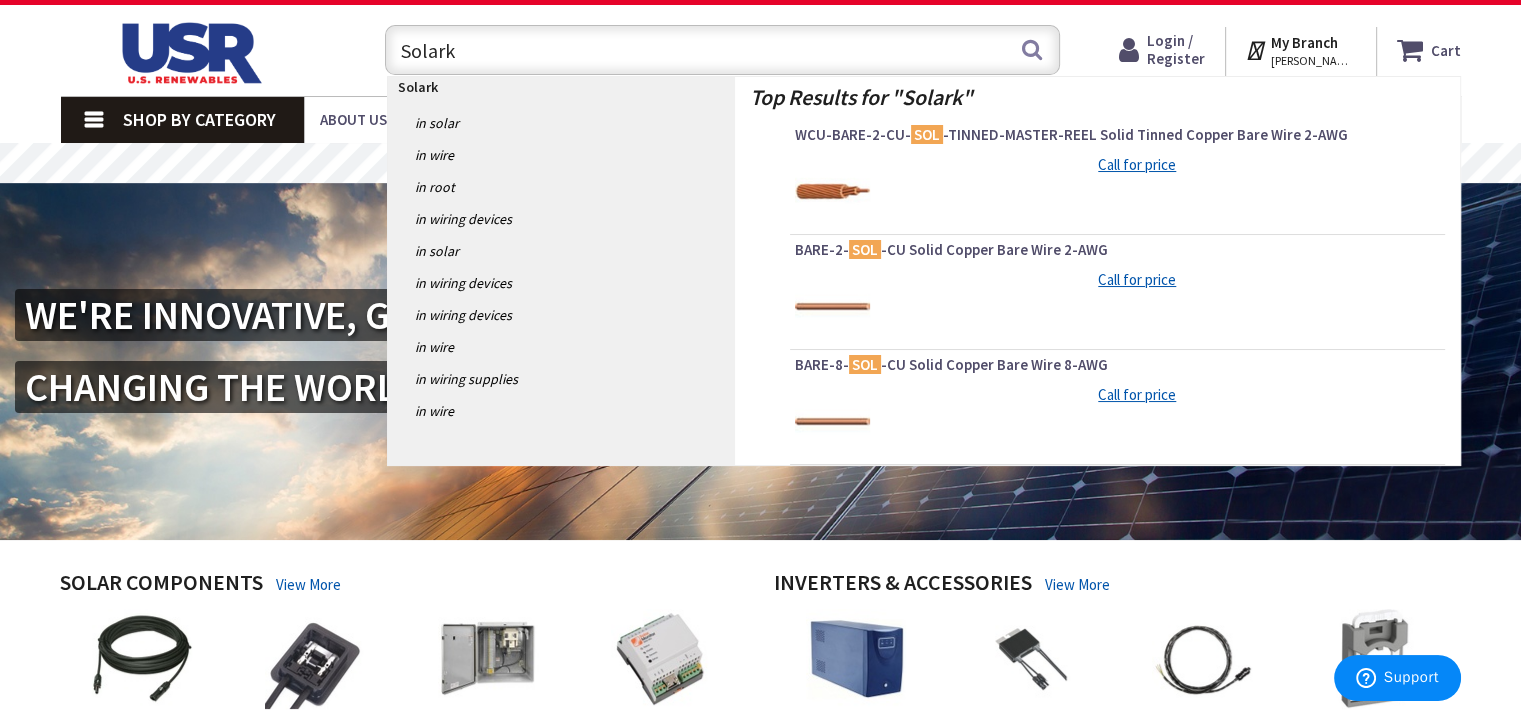 type on "Solark" 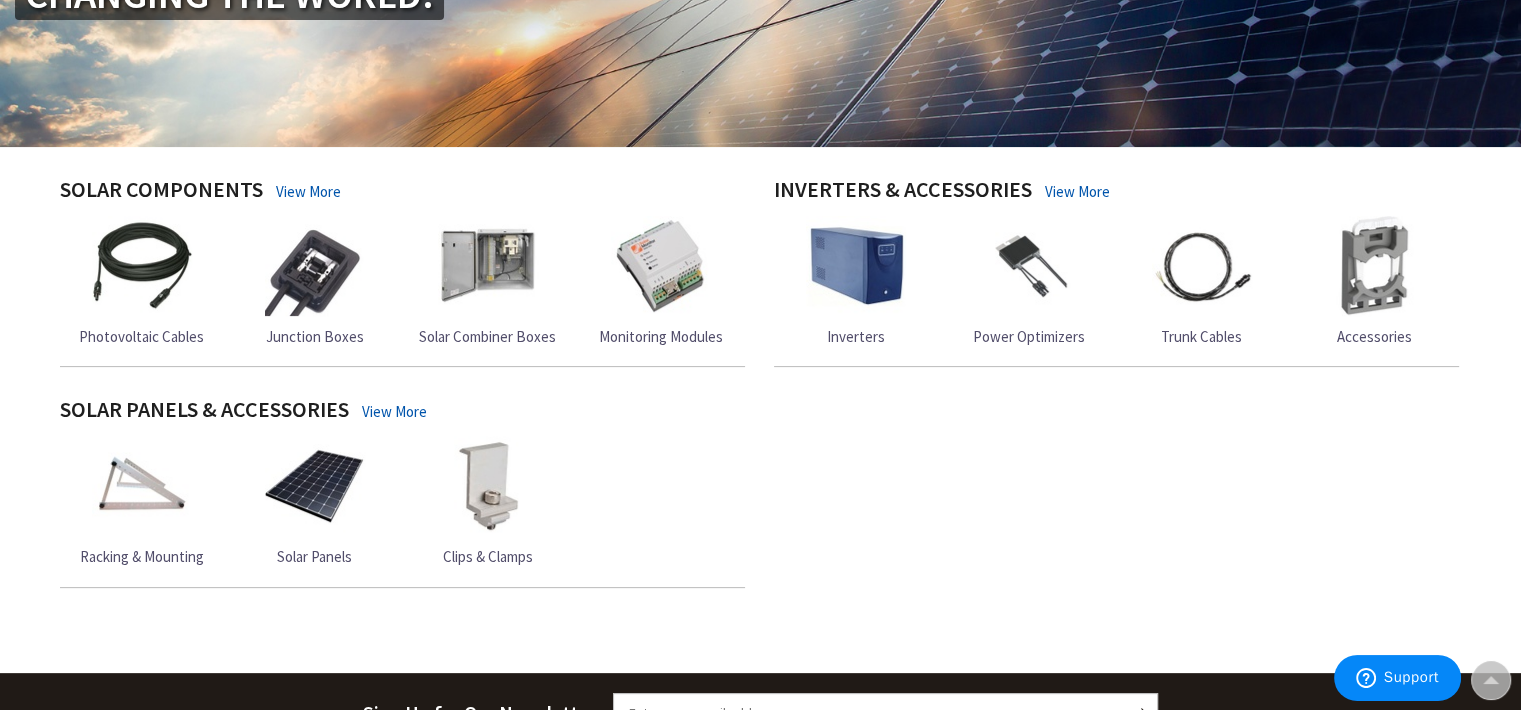 scroll, scrollTop: 452, scrollLeft: 0, axis: vertical 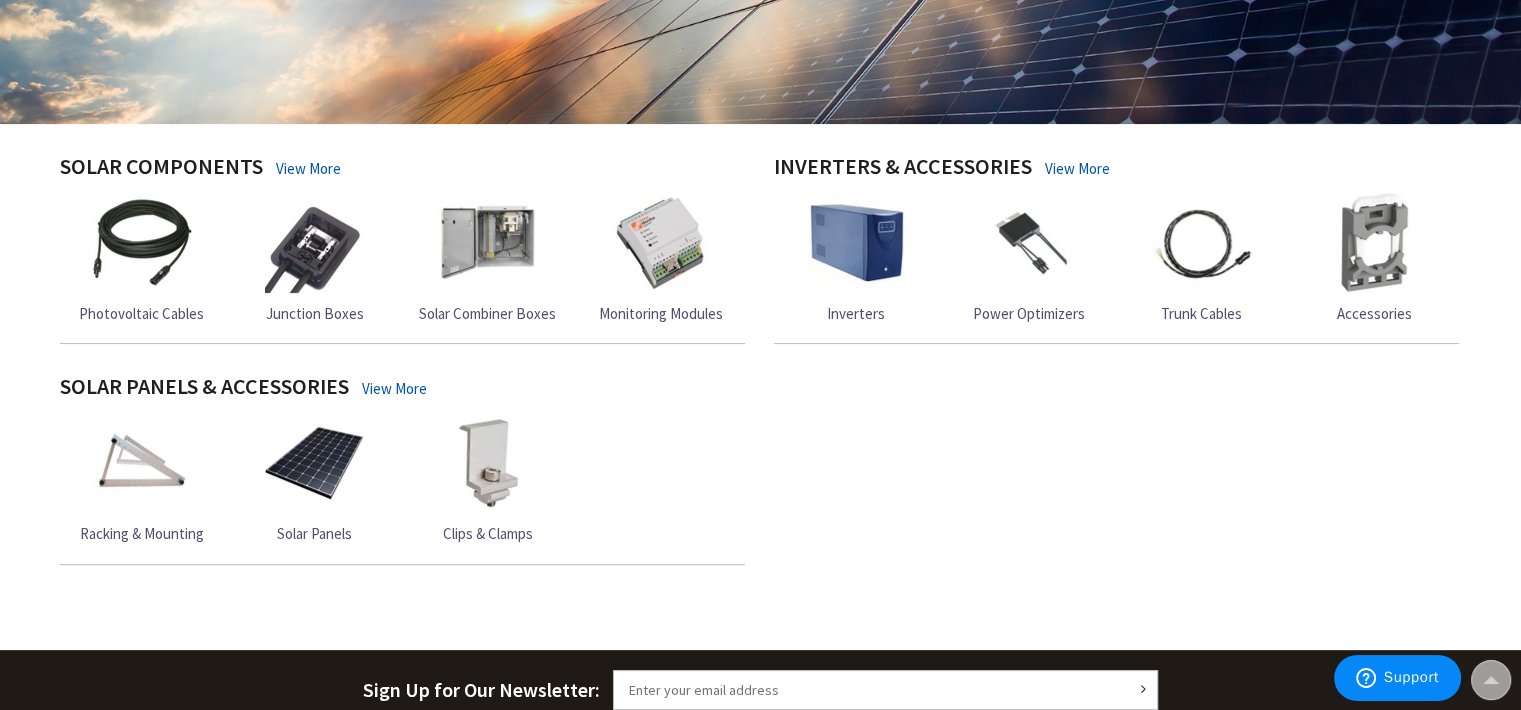click on "View More" at bounding box center [1077, 168] 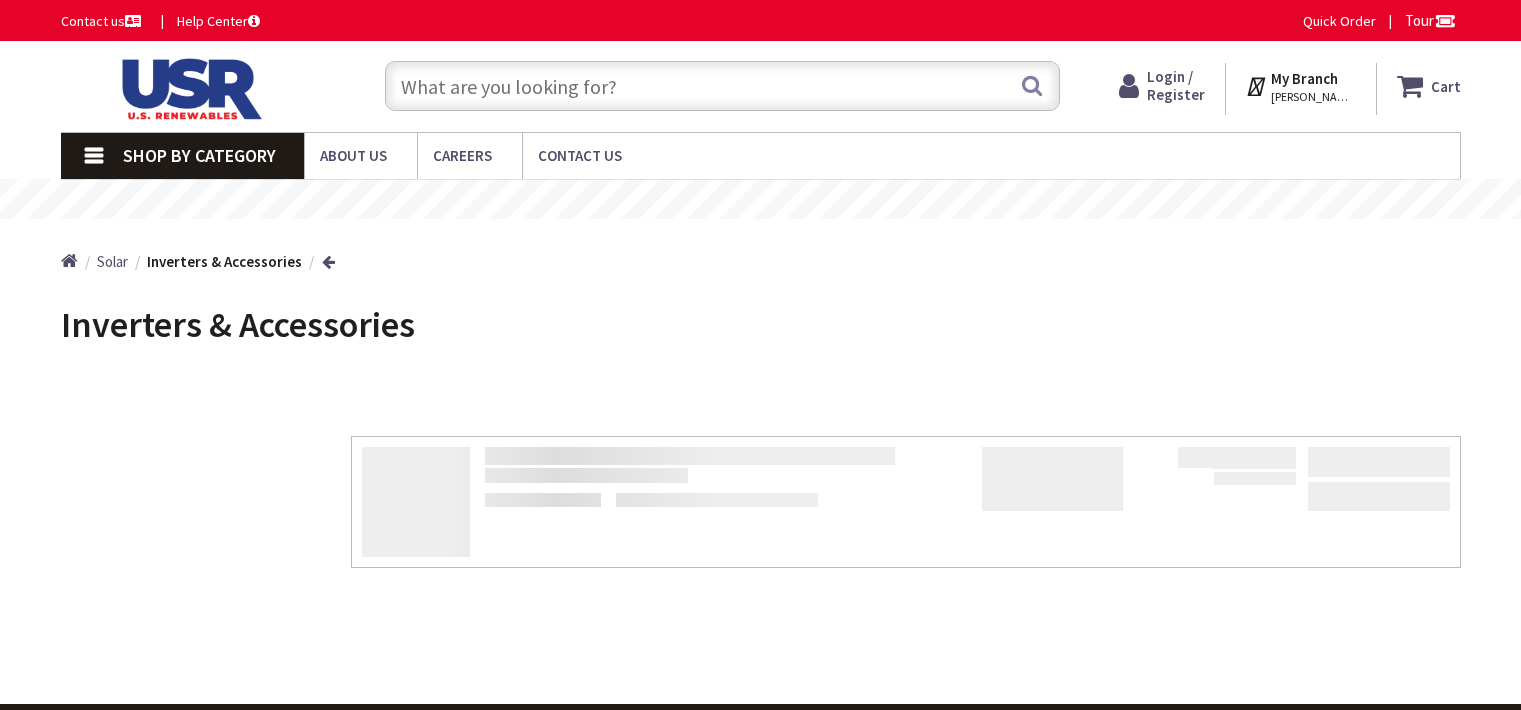 scroll, scrollTop: 0, scrollLeft: 0, axis: both 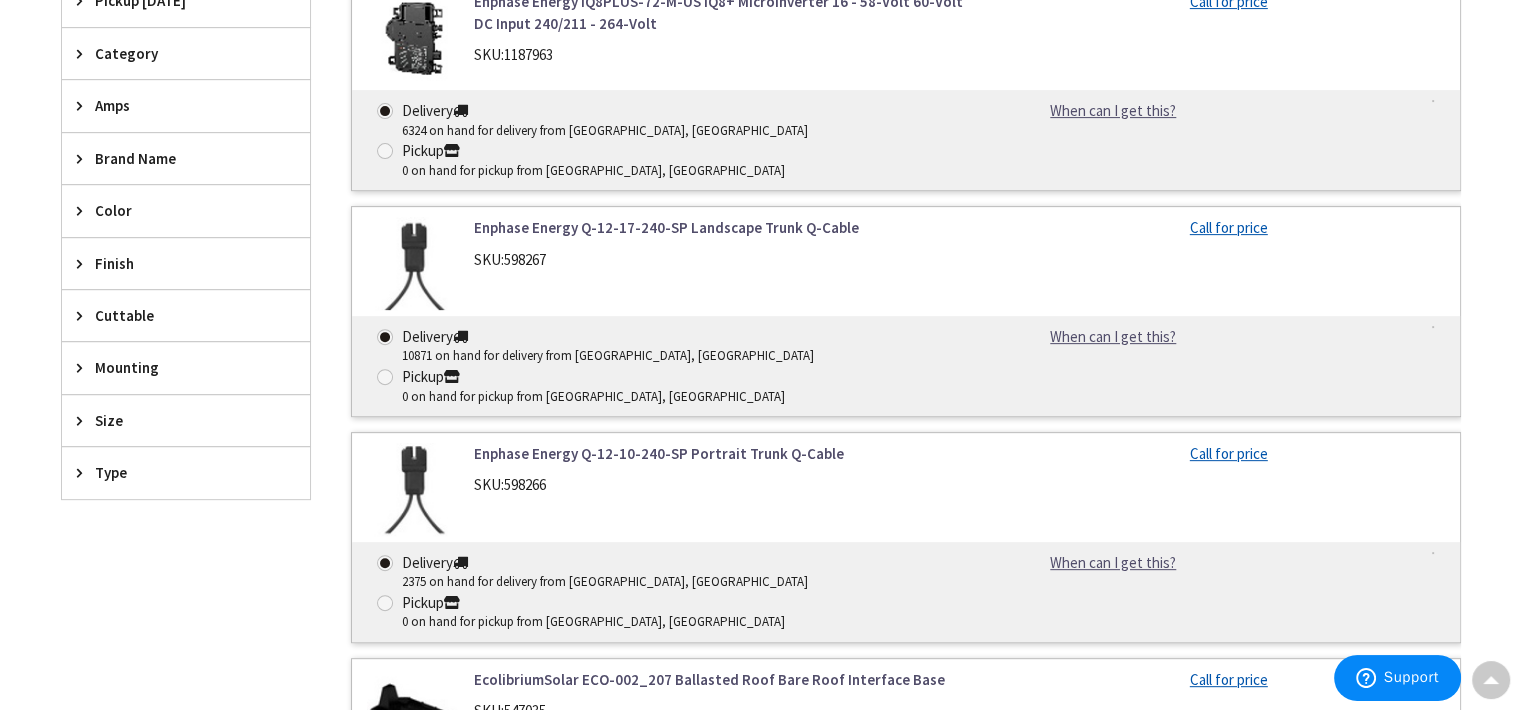 click on "Brand Name" at bounding box center [176, 158] 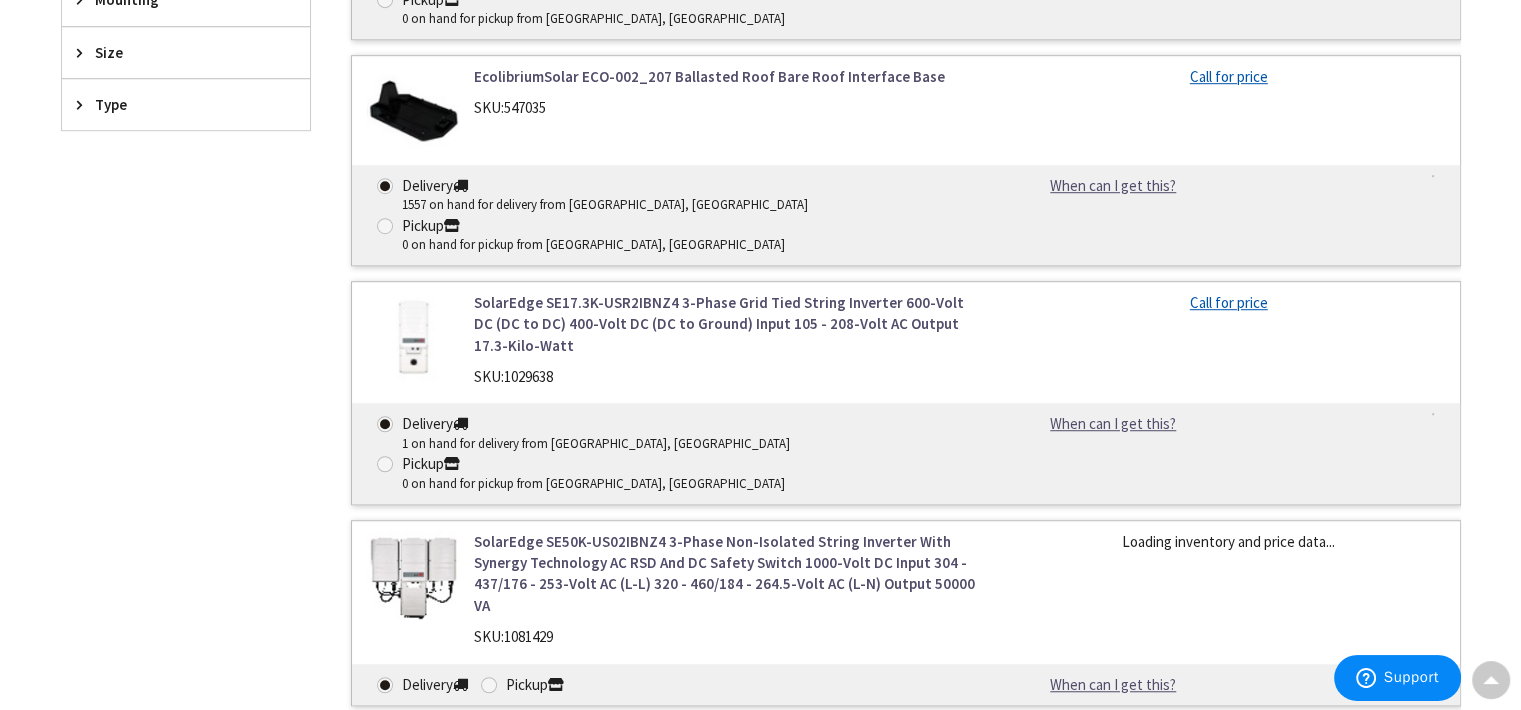 scroll, scrollTop: 1283, scrollLeft: 0, axis: vertical 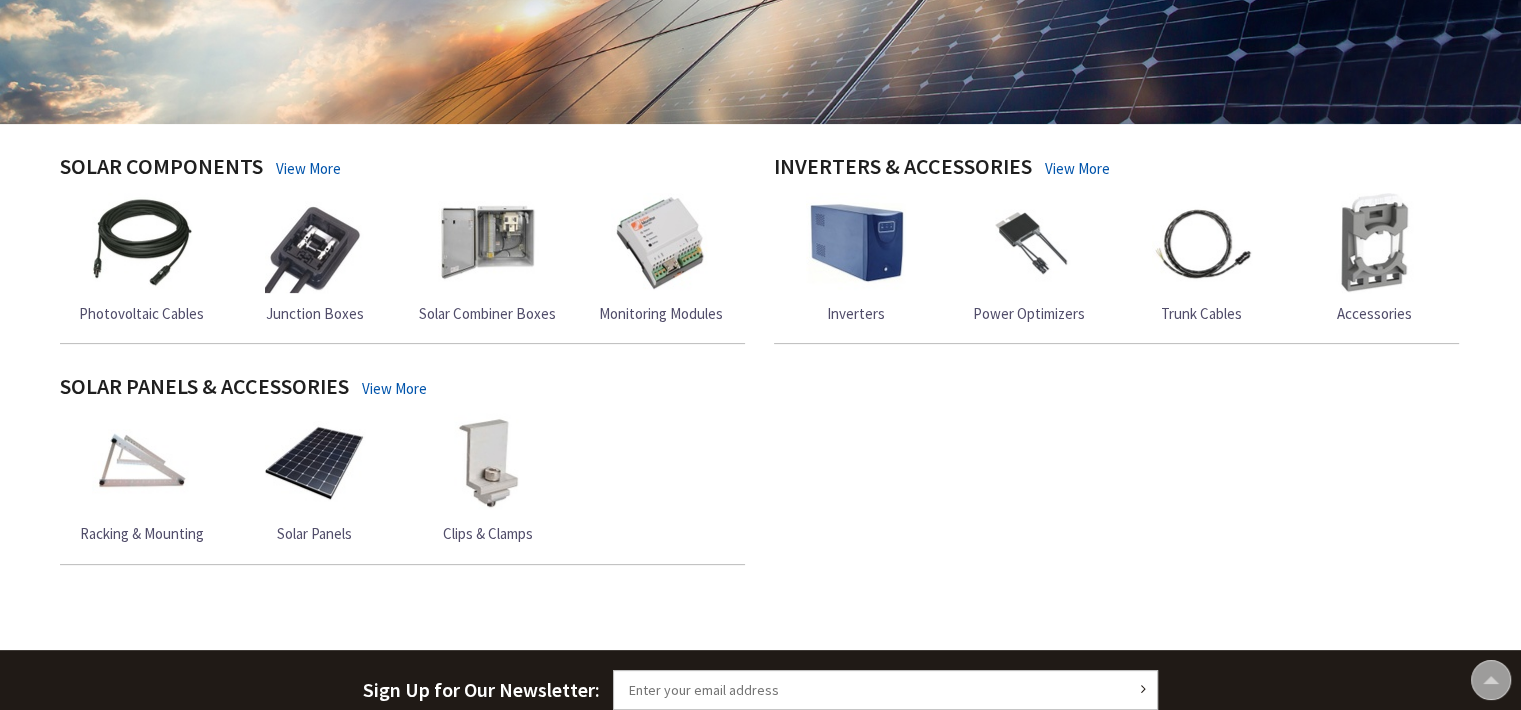 click at bounding box center [142, 463] 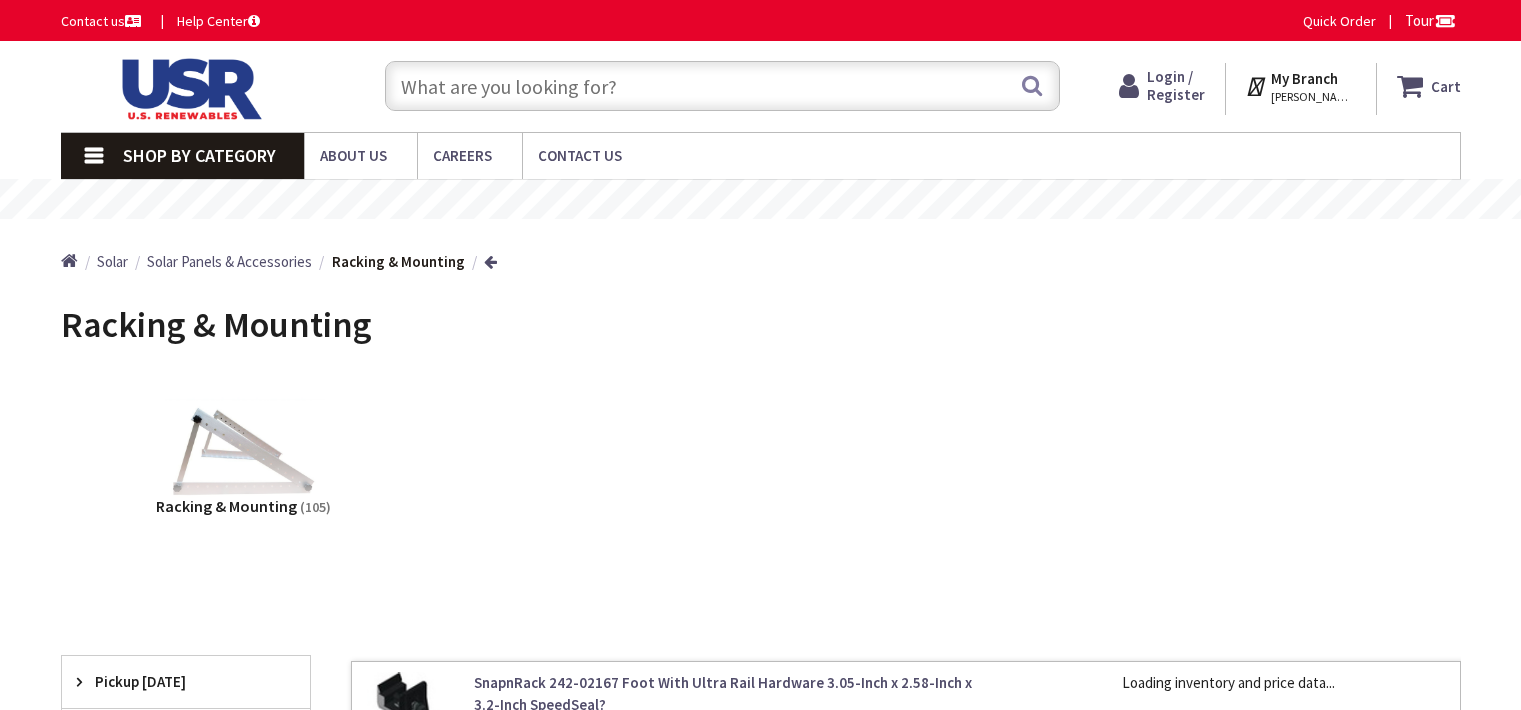 scroll, scrollTop: 0, scrollLeft: 0, axis: both 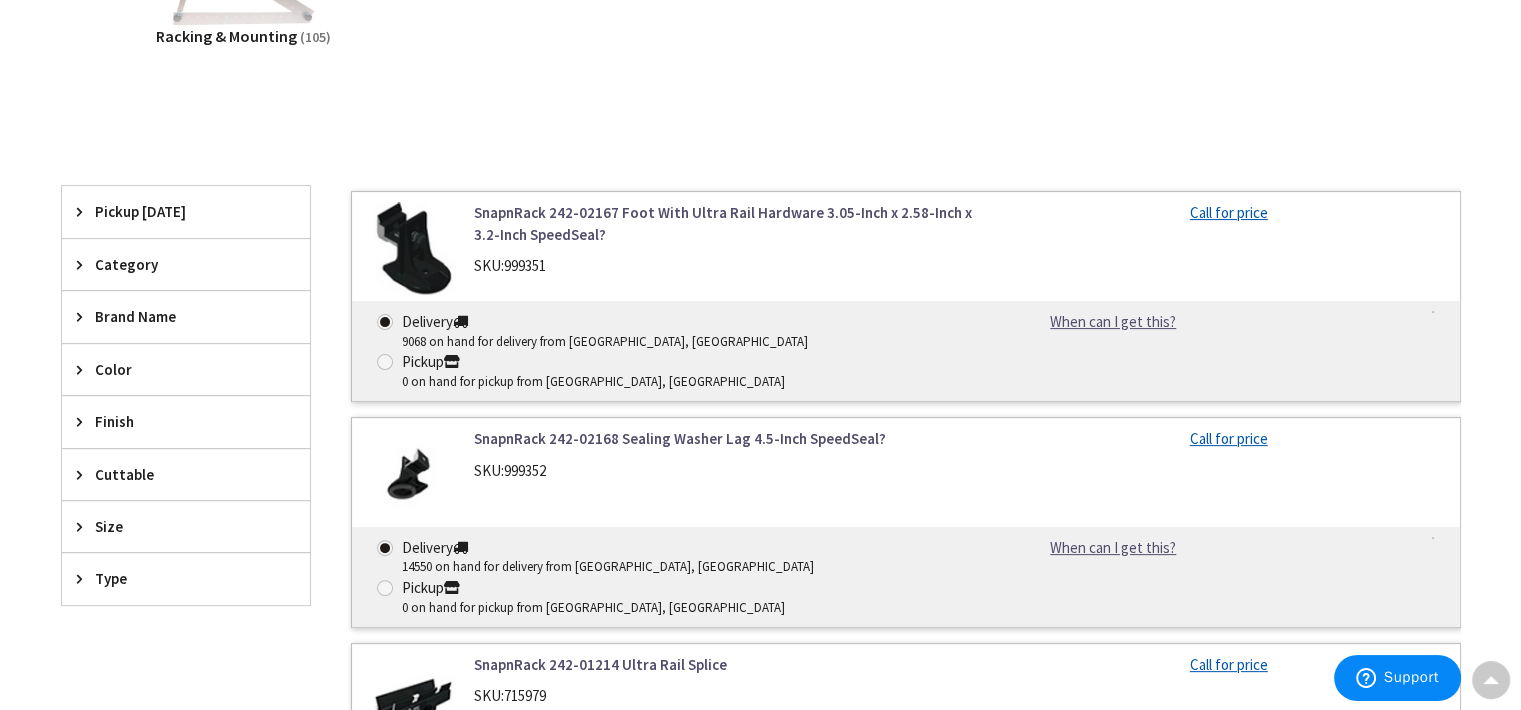 click on "Brand Name" at bounding box center [176, 316] 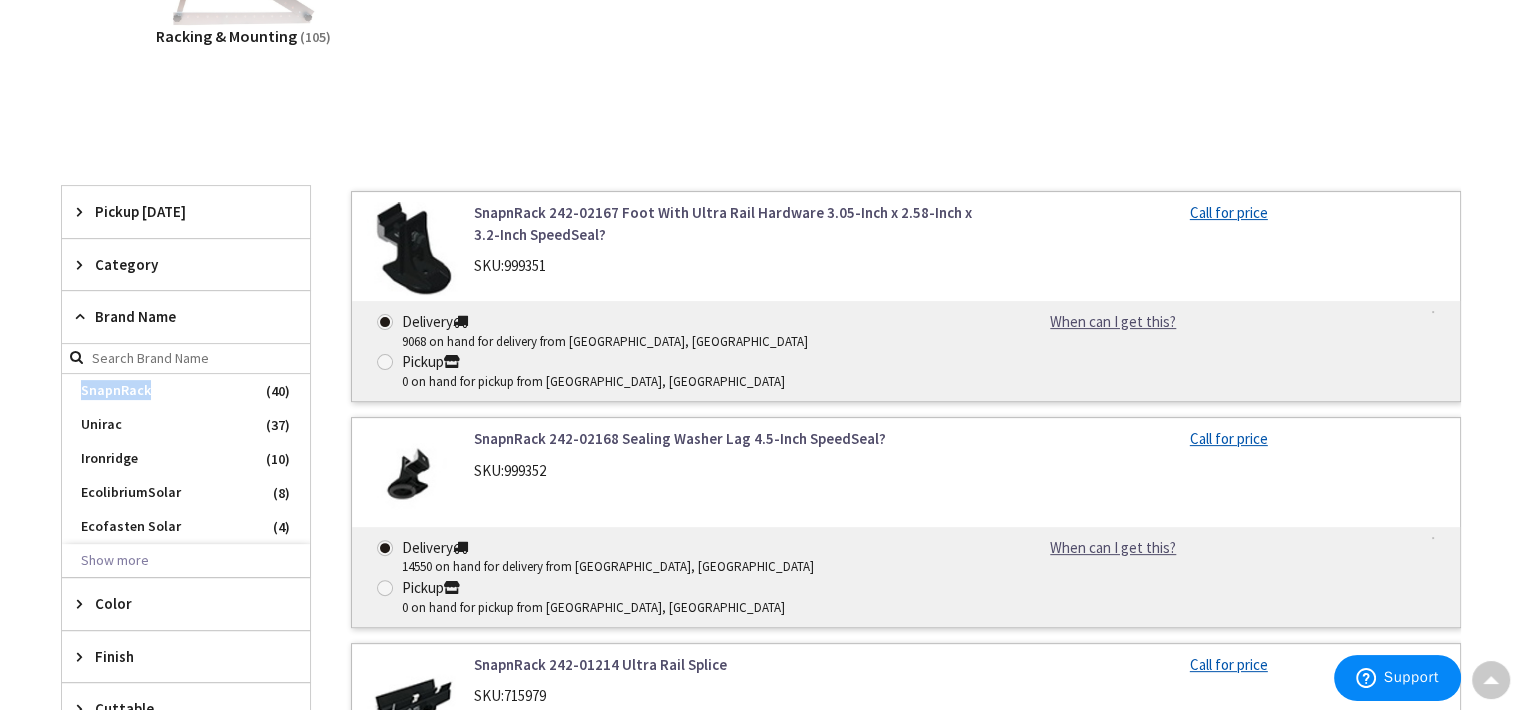 drag, startPoint x: 156, startPoint y: 380, endPoint x: 80, endPoint y: 388, distance: 76.41989 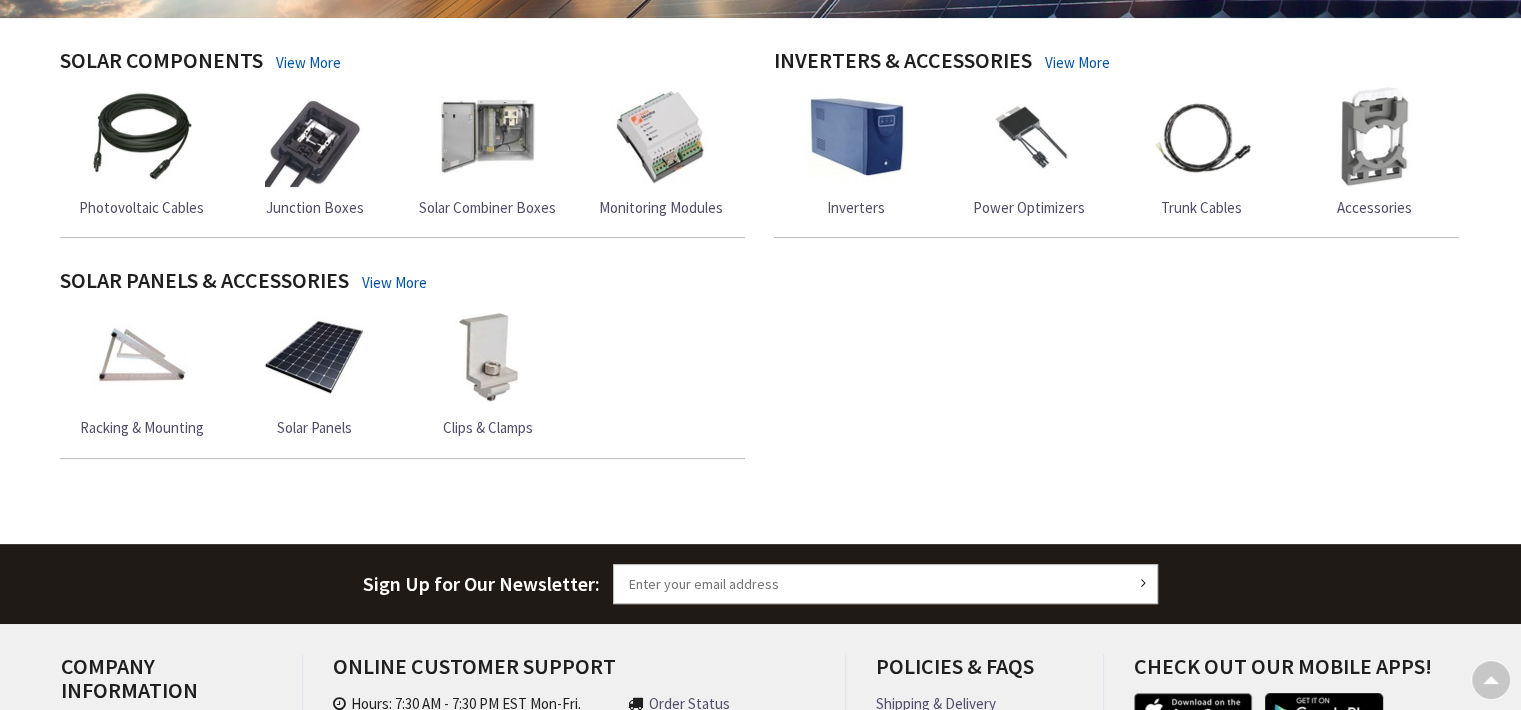 scroll, scrollTop: 511, scrollLeft: 0, axis: vertical 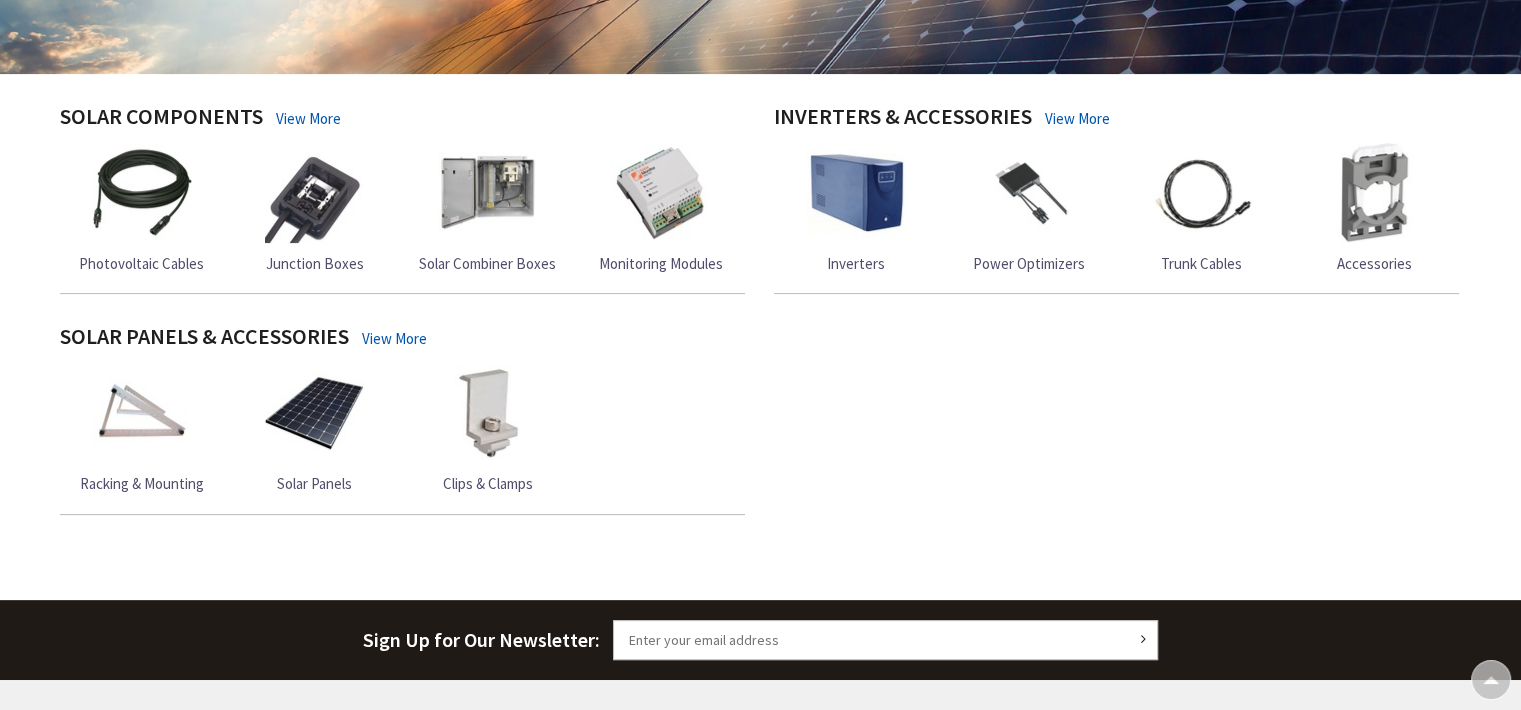 click on "View More" at bounding box center [308, 118] 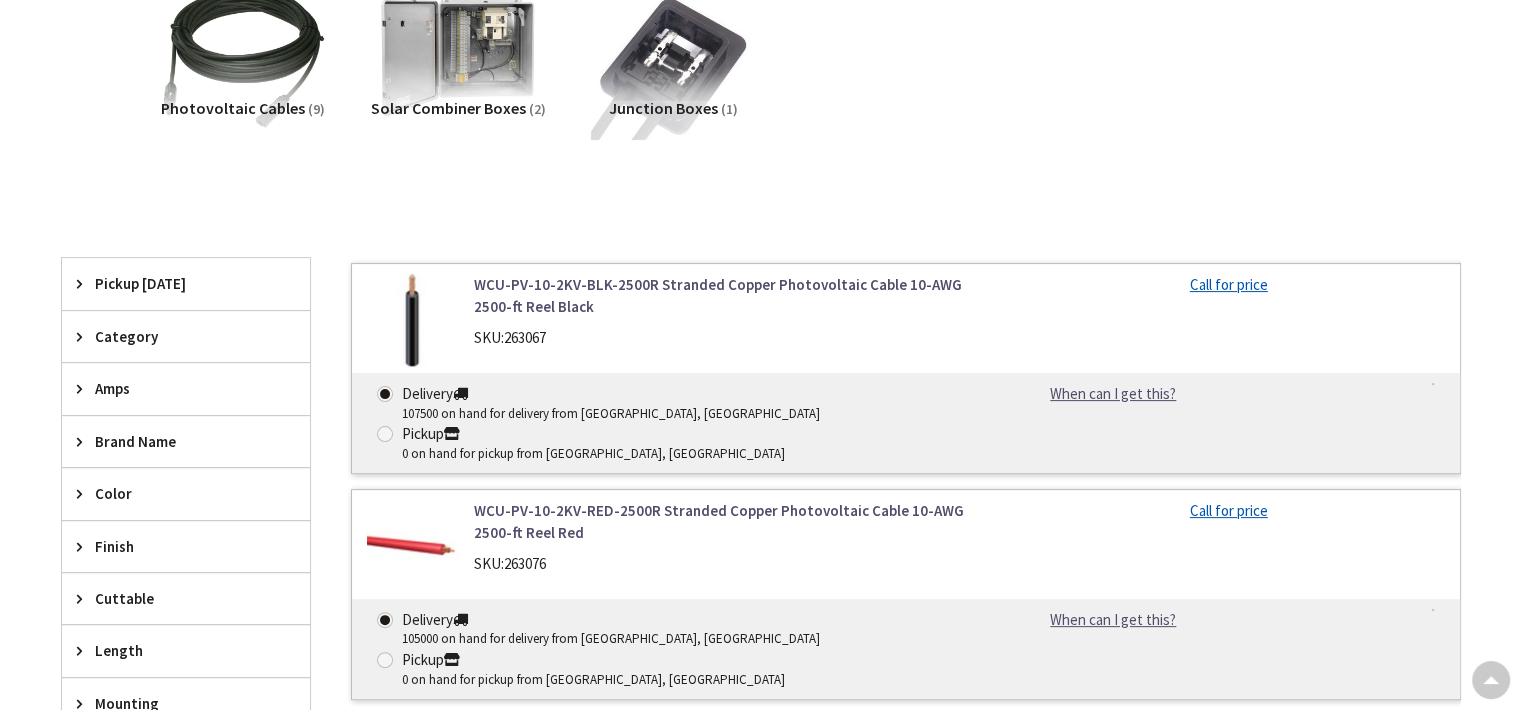 scroll, scrollTop: 416, scrollLeft: 0, axis: vertical 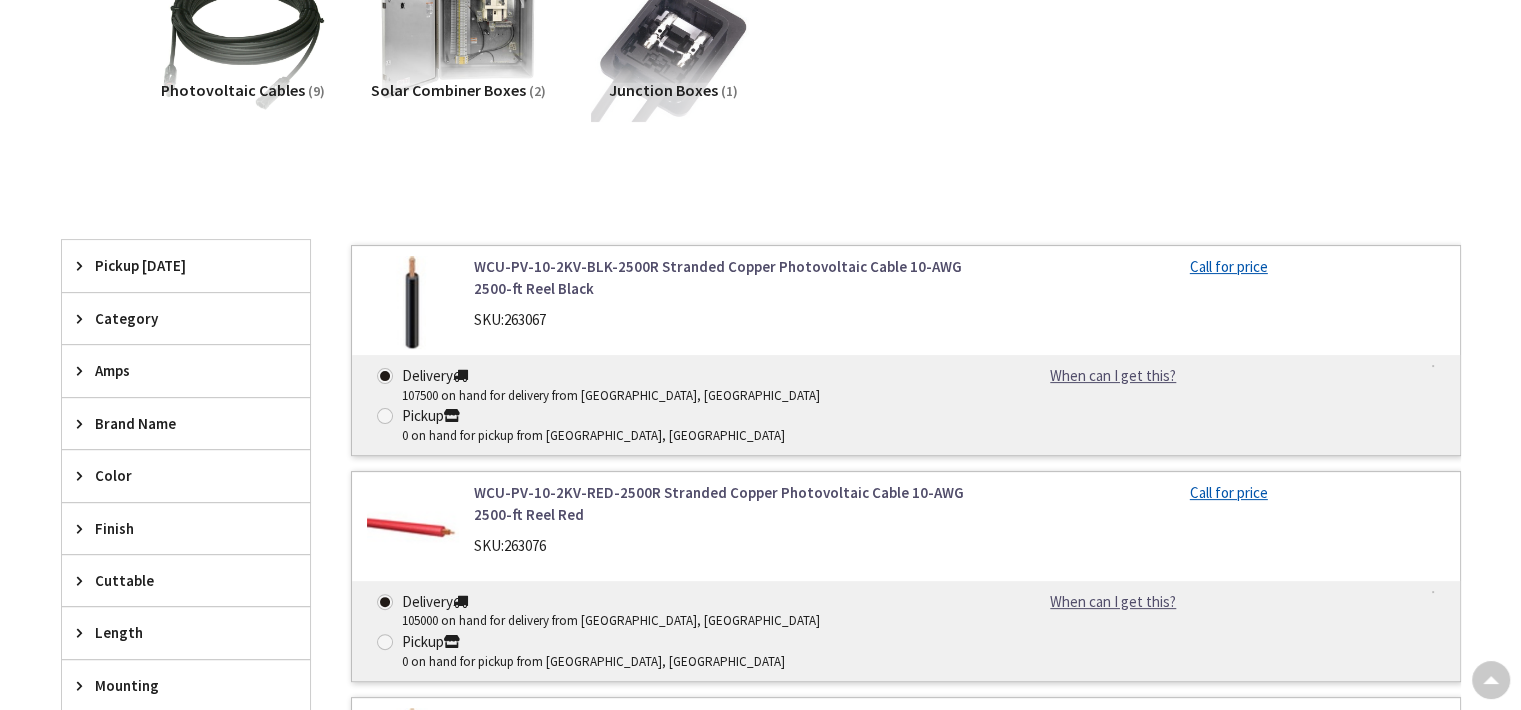click on "Login to Your Account
My Branch :  [GEOGRAPHIC_DATA], [GEOGRAPHIC_DATA]
Change
Shop By Category
Shop By List
About Us
Careers
Contact Us
Help Center
Customer Service   [PHONE_NUMBER]
Branch Number  [PHONE_NUMBER]          Shop By Category Conduit and Fittings Industrial Controls and Automation Datacom Electrical Enclosures and Boxes Hardware HVAC Lighting Power Distribution Solar Tools Wire Wiring Supplies Wiring Devices Safety, Protection and Signaling Other Cable Trays" at bounding box center [760, 716] 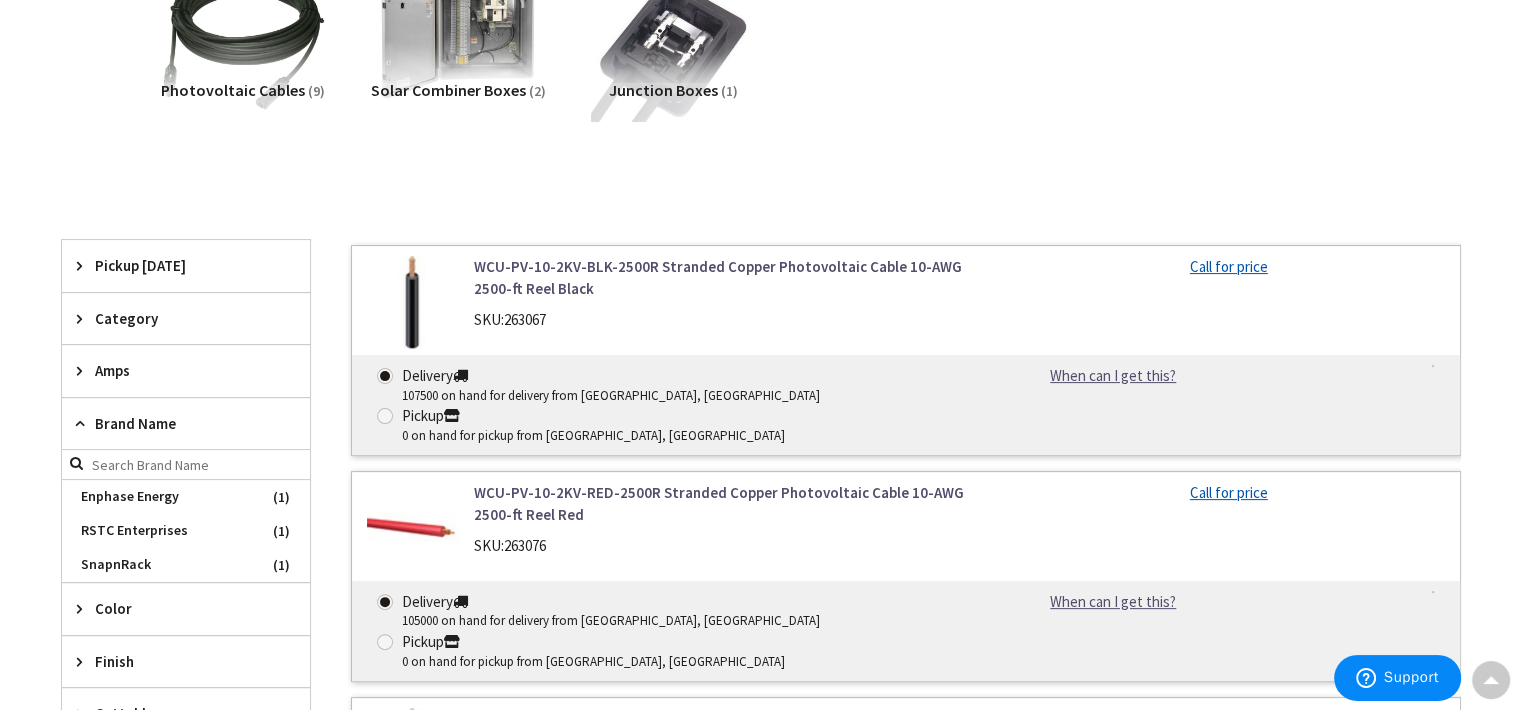 scroll, scrollTop: 0, scrollLeft: 0, axis: both 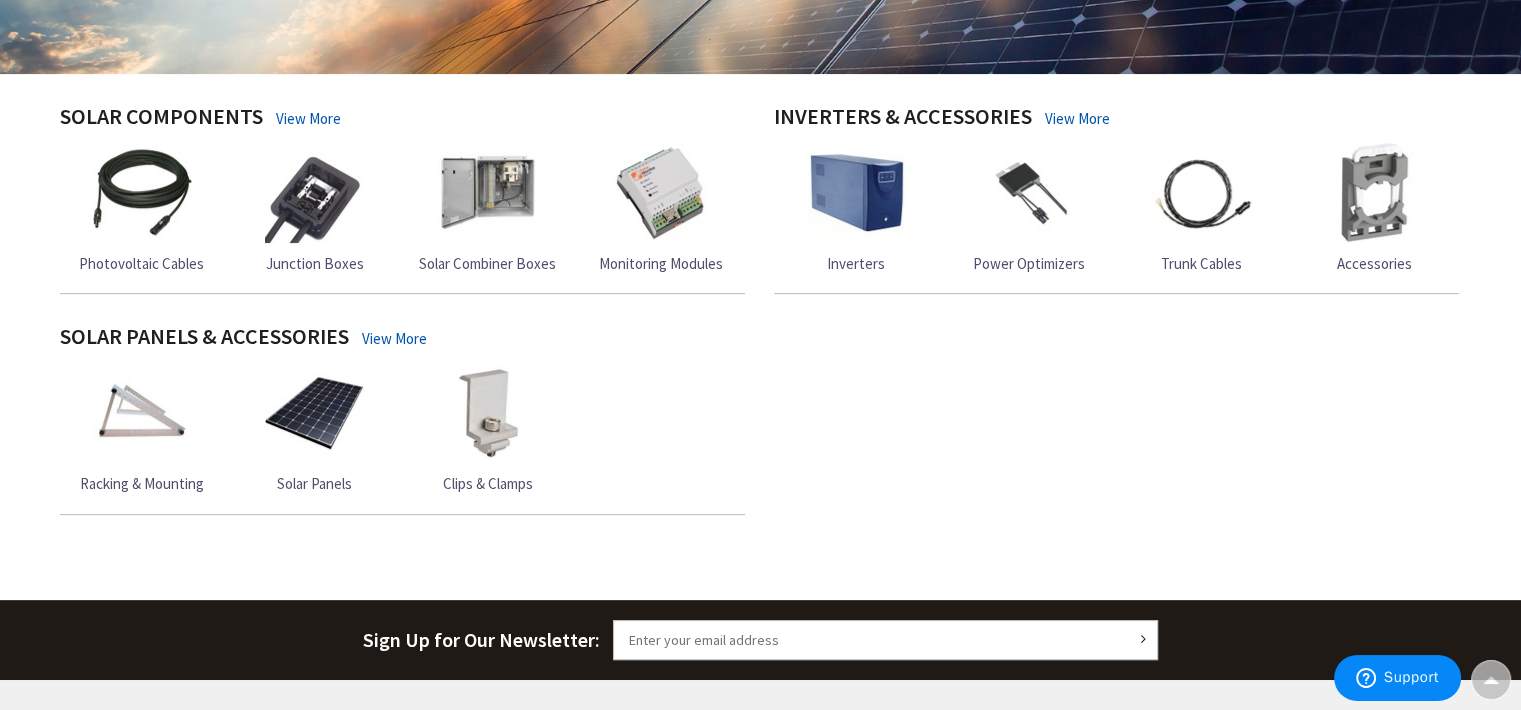 click on "View More" at bounding box center (1077, 118) 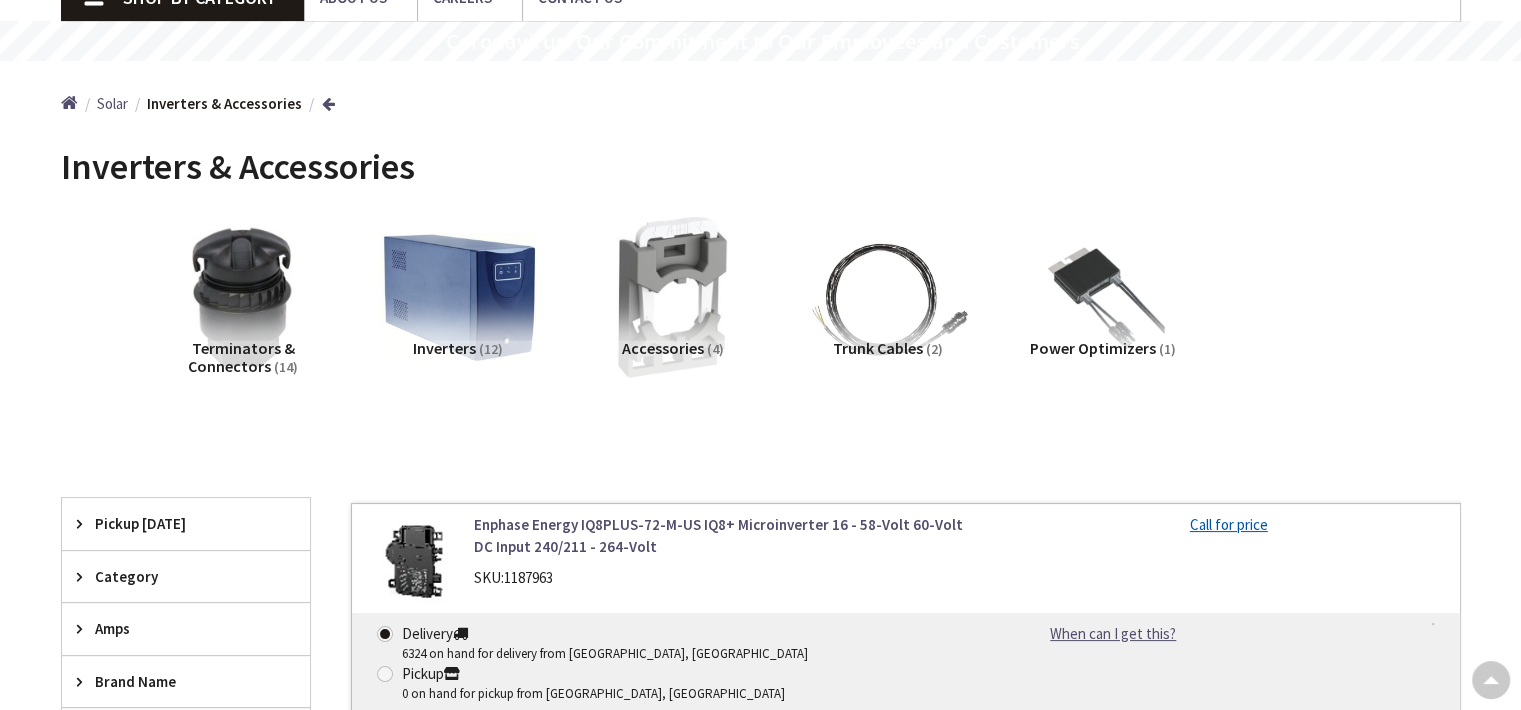 scroll, scrollTop: 158, scrollLeft: 0, axis: vertical 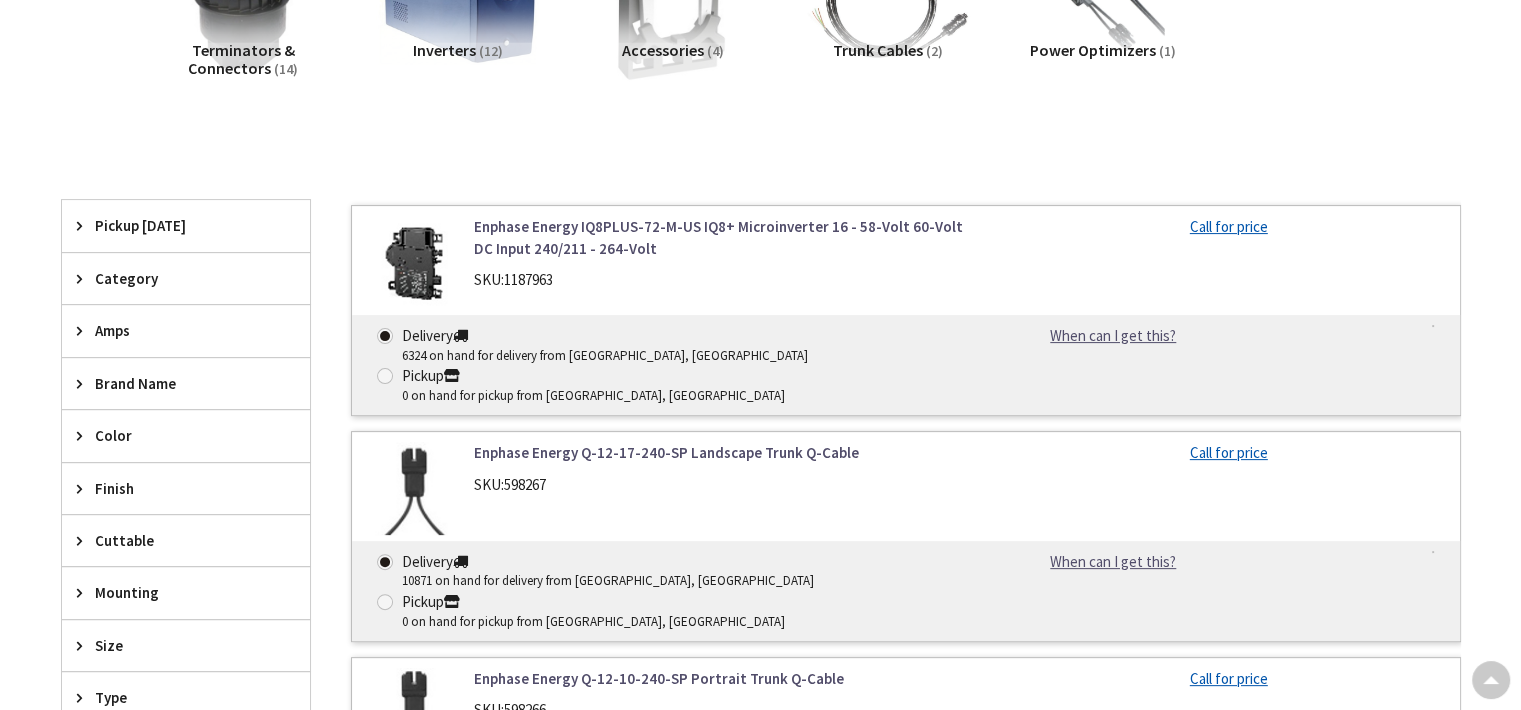 drag, startPoint x: 1525, startPoint y: 197, endPoint x: 1535, endPoint y: 317, distance: 120.41595 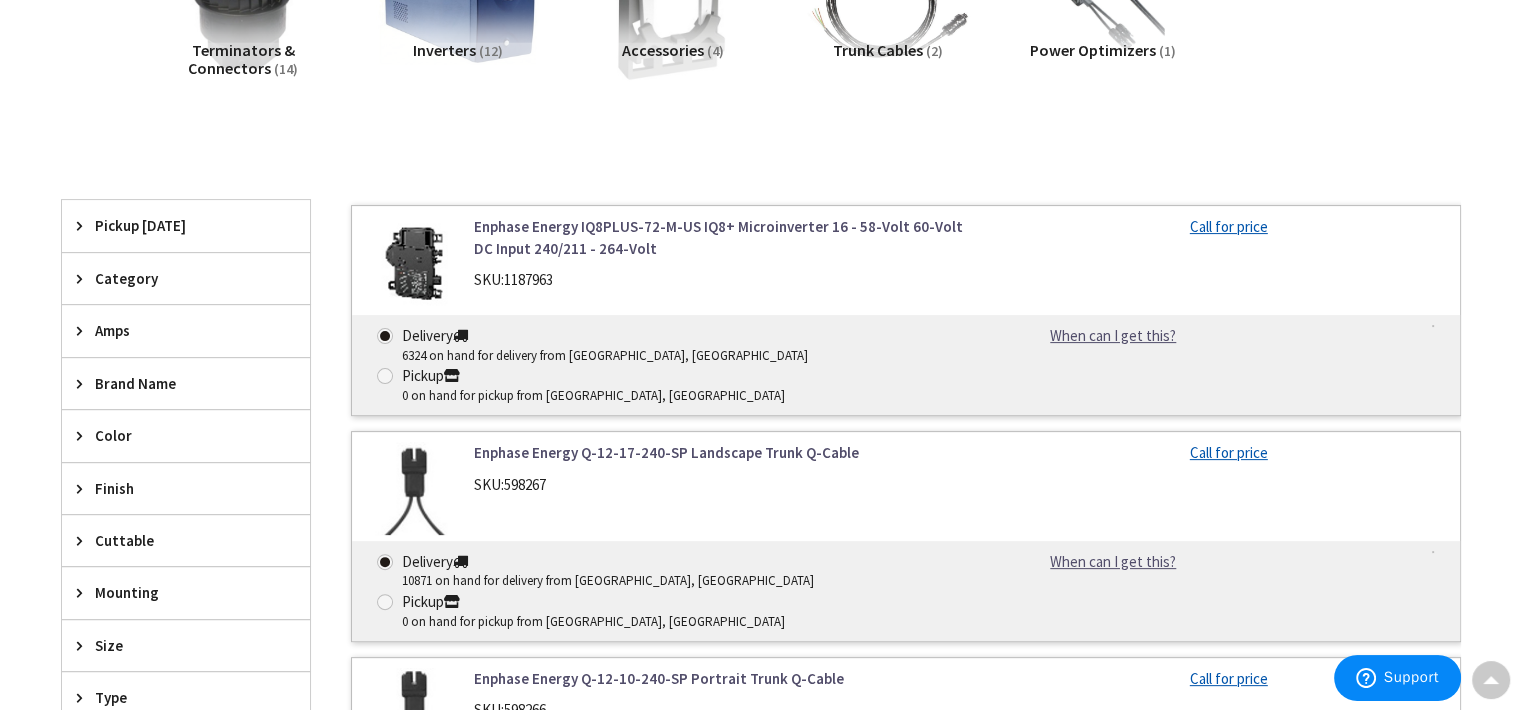click on "Brand Name" at bounding box center [176, 383] 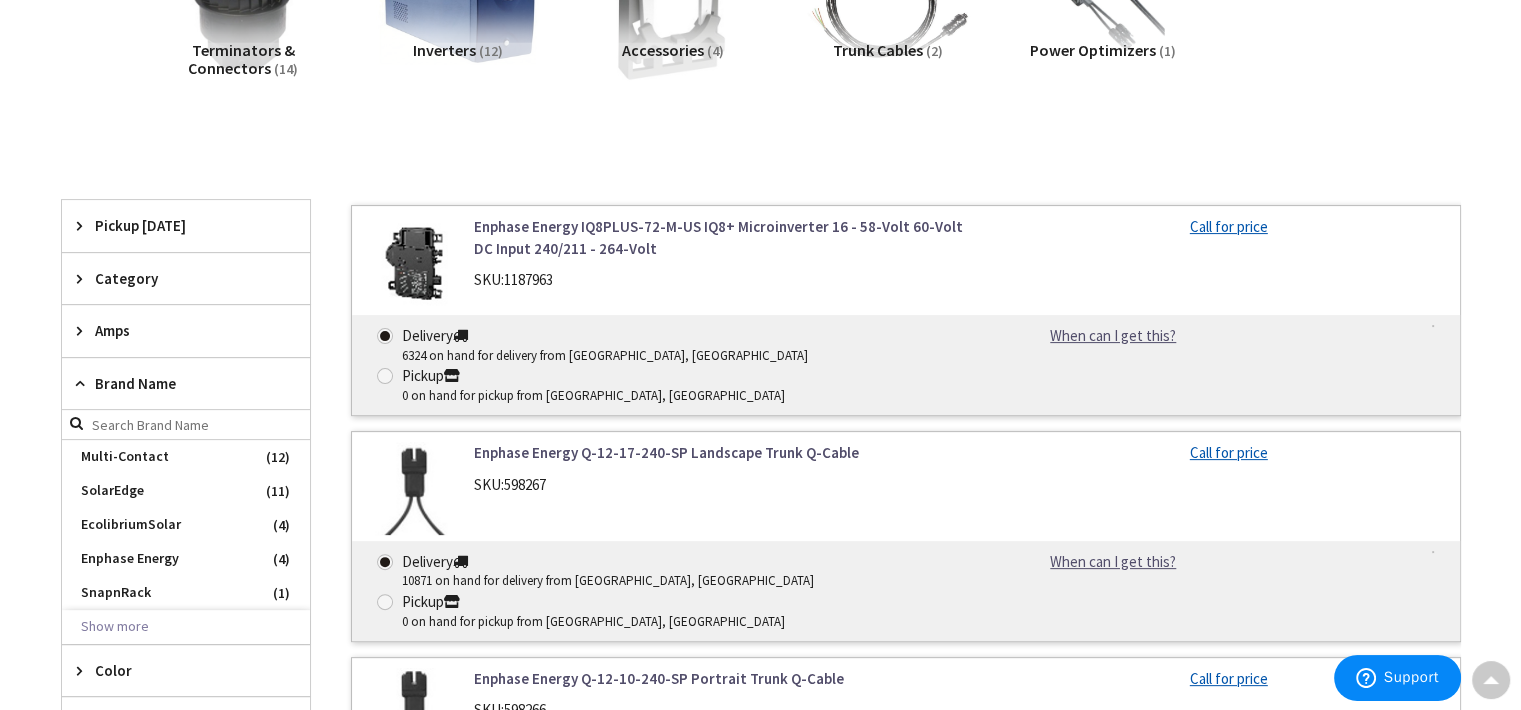 scroll, scrollTop: 0, scrollLeft: 0, axis: both 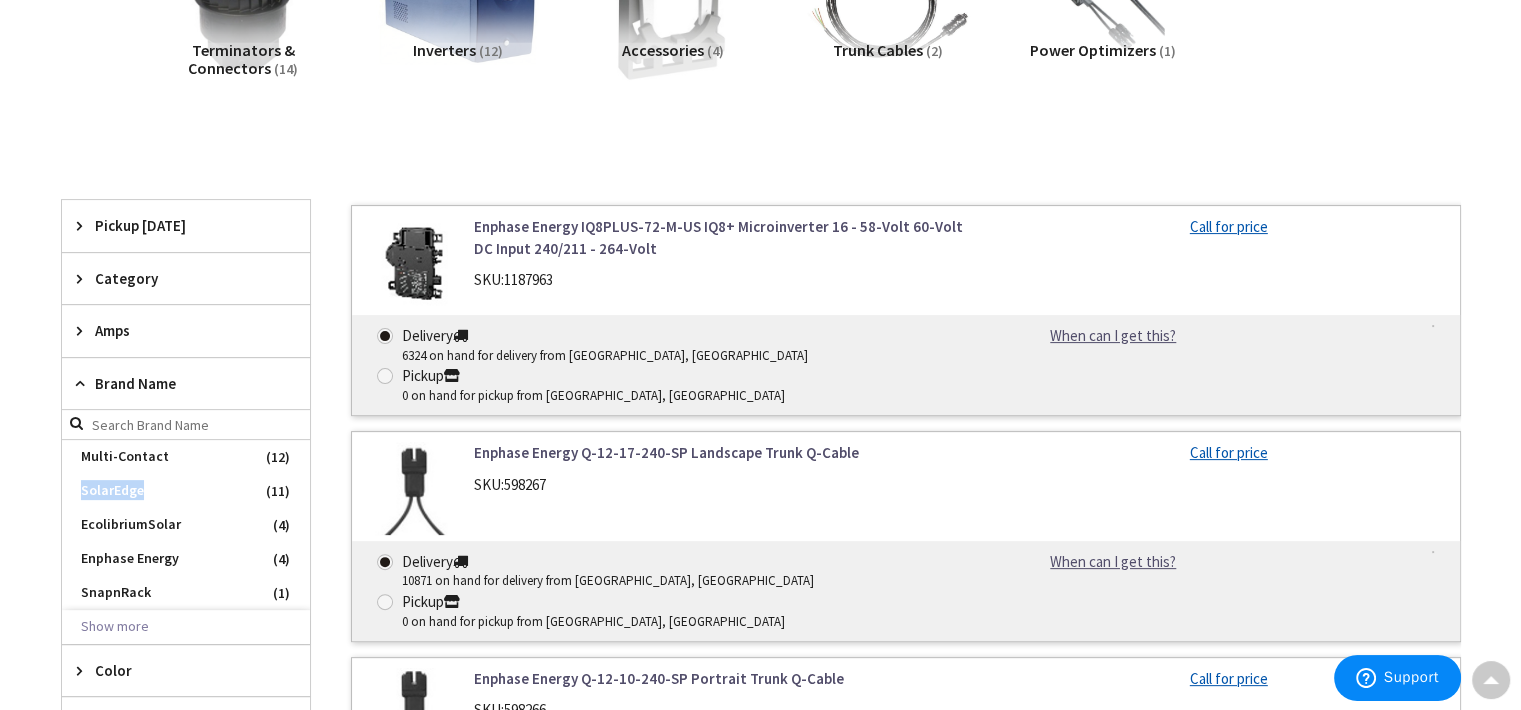 drag, startPoint x: 155, startPoint y: 493, endPoint x: 70, endPoint y: 477, distance: 86.492775 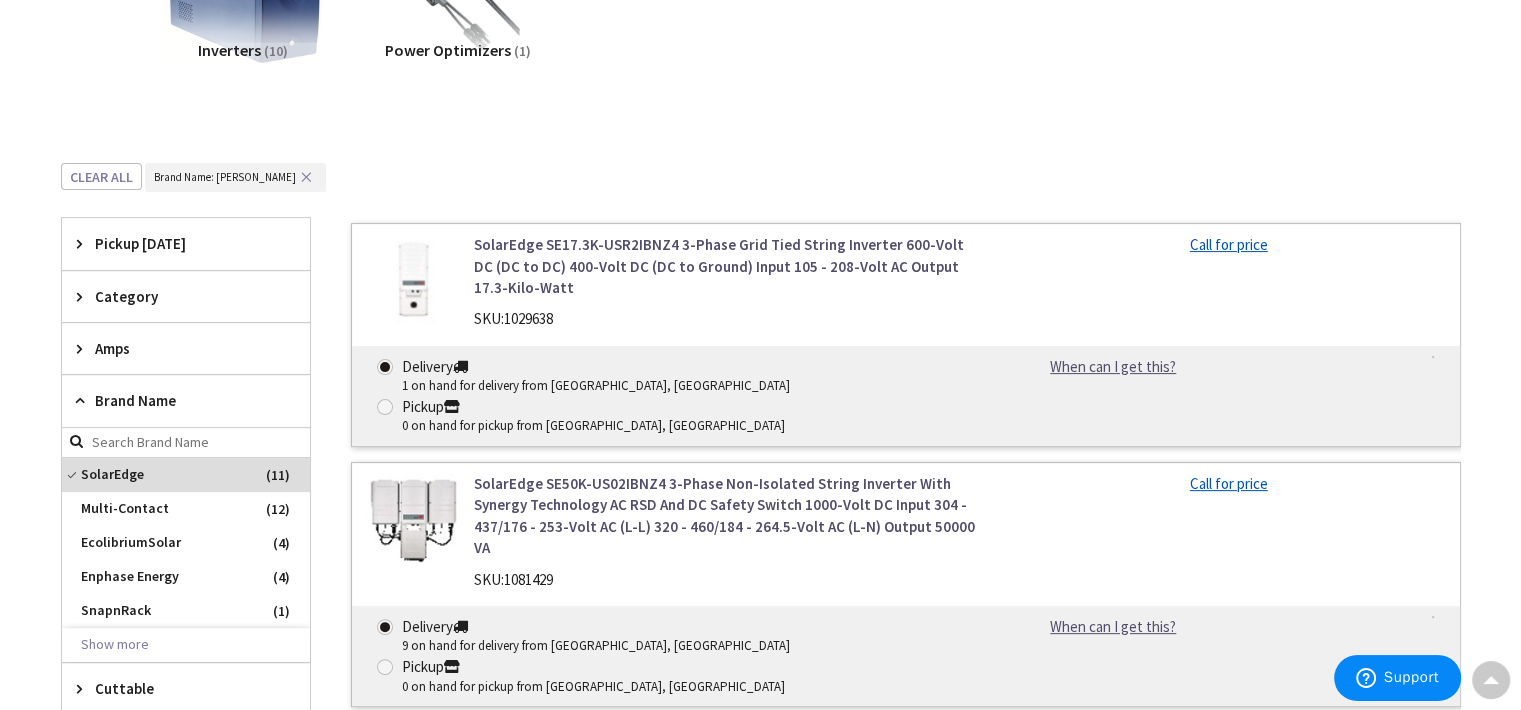 copy on "SolarEdge" 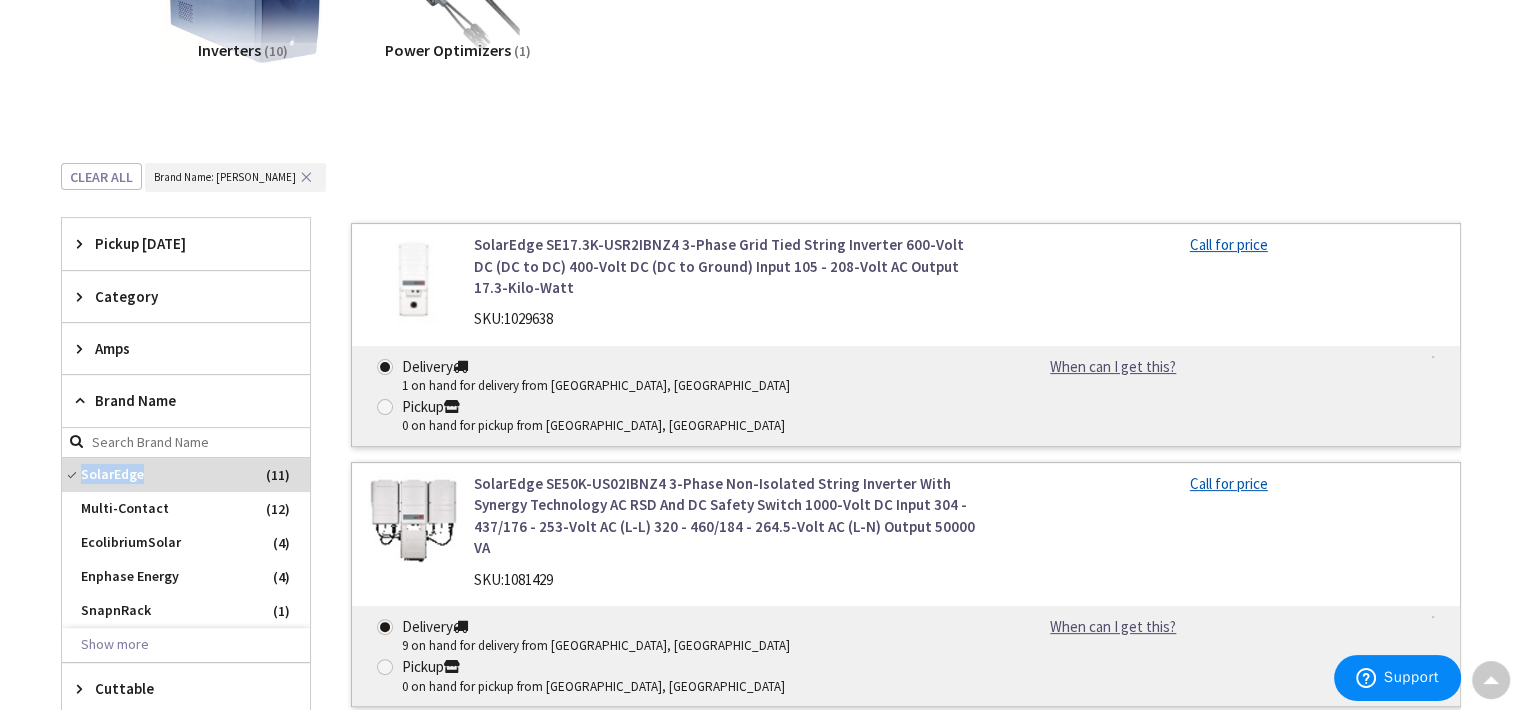 drag, startPoint x: 153, startPoint y: 476, endPoint x: 78, endPoint y: 482, distance: 75.23962 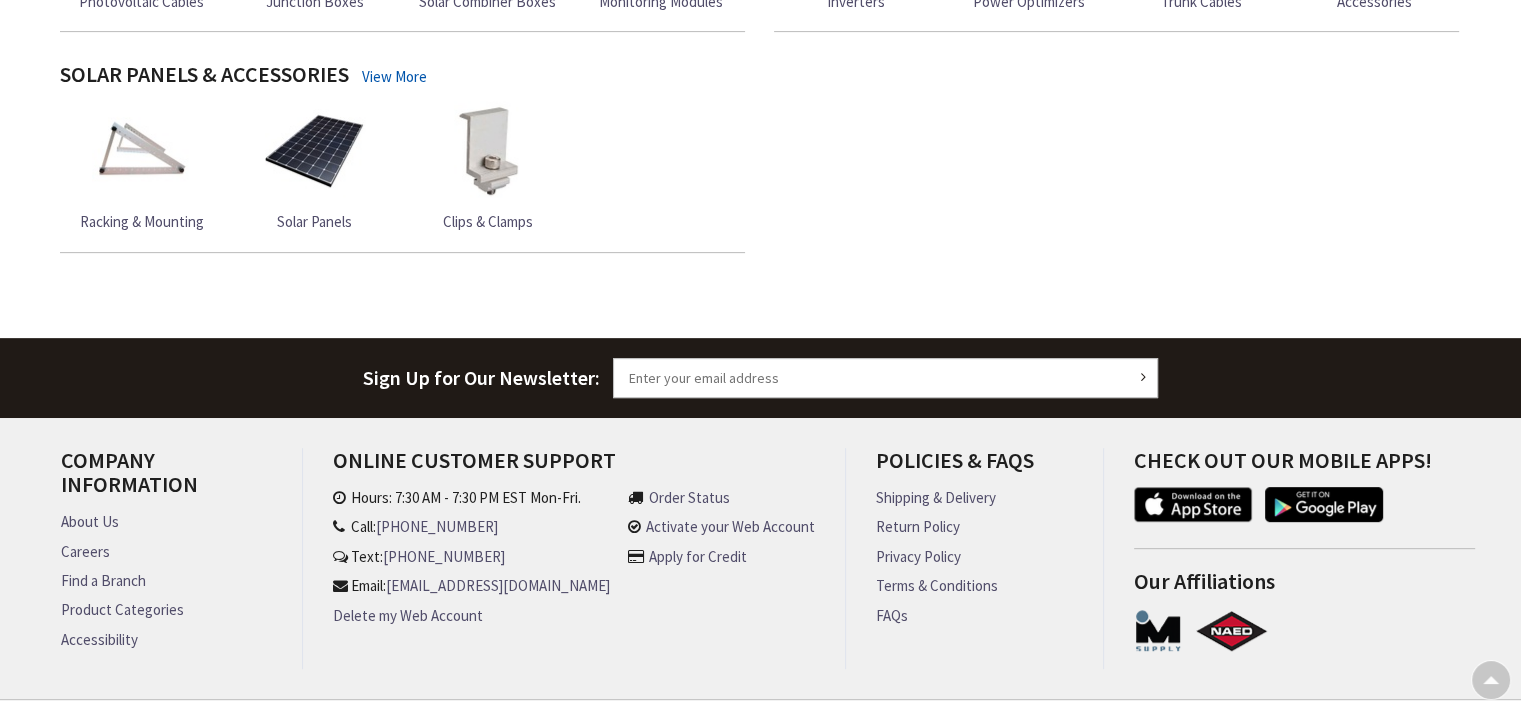 scroll, scrollTop: 0, scrollLeft: 0, axis: both 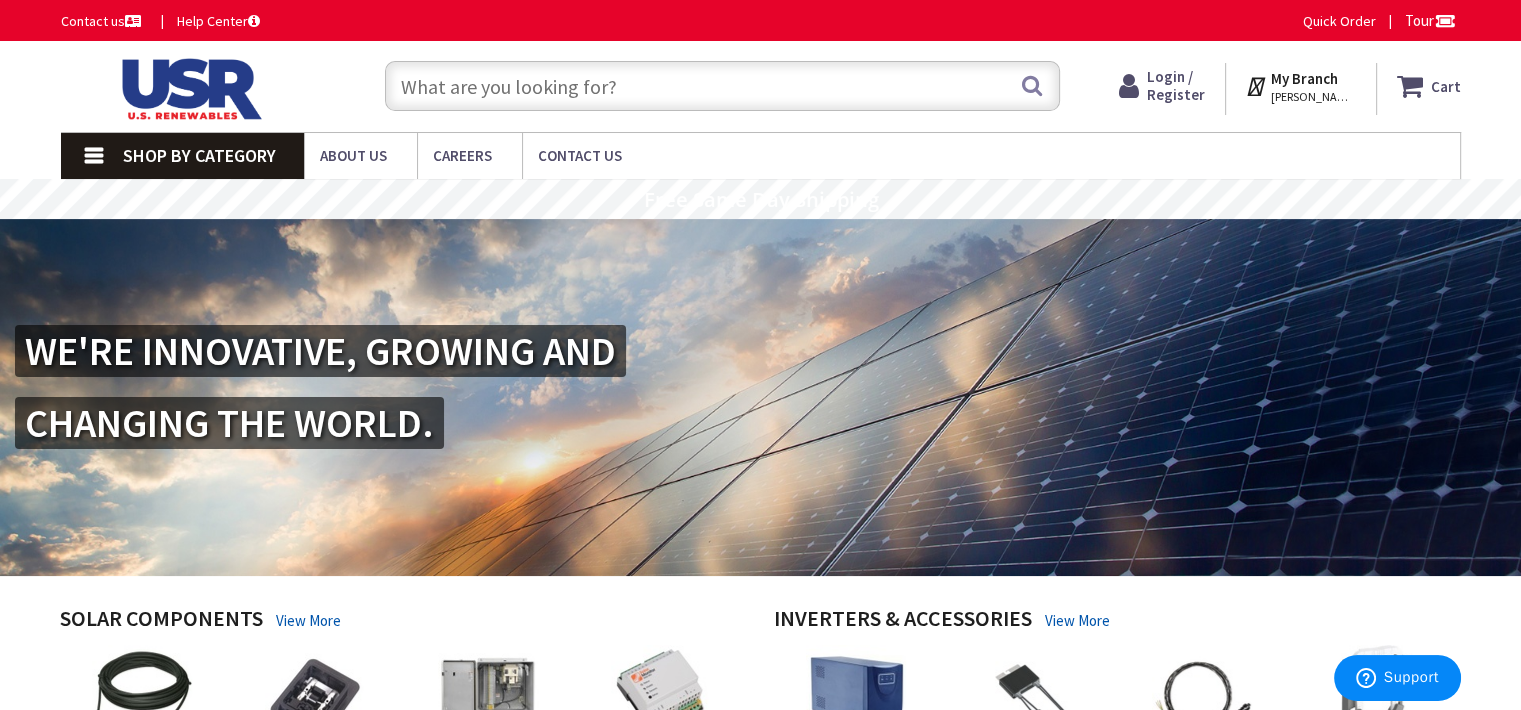 click on "Shop By Category" at bounding box center (182, 156) 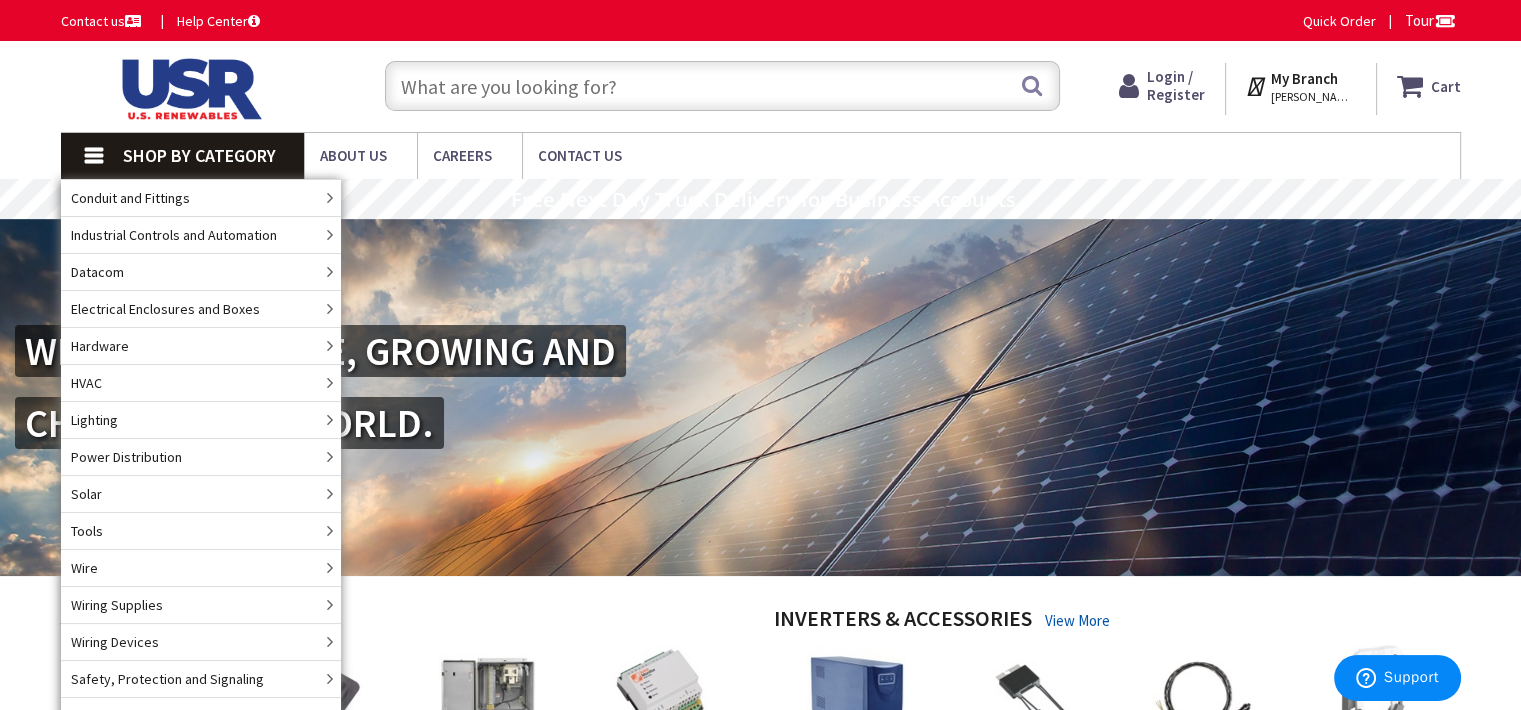 click at bounding box center [722, 86] 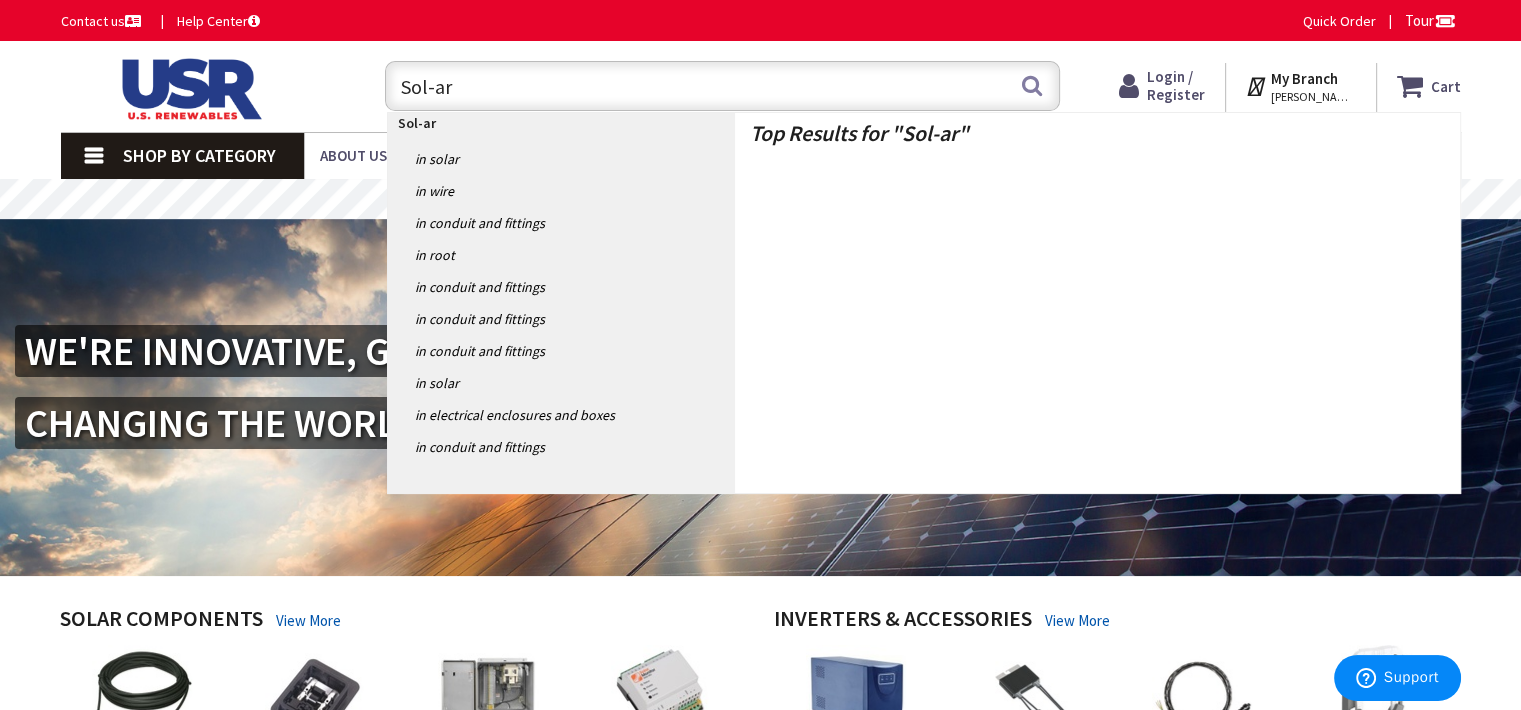type on "Sol-ark" 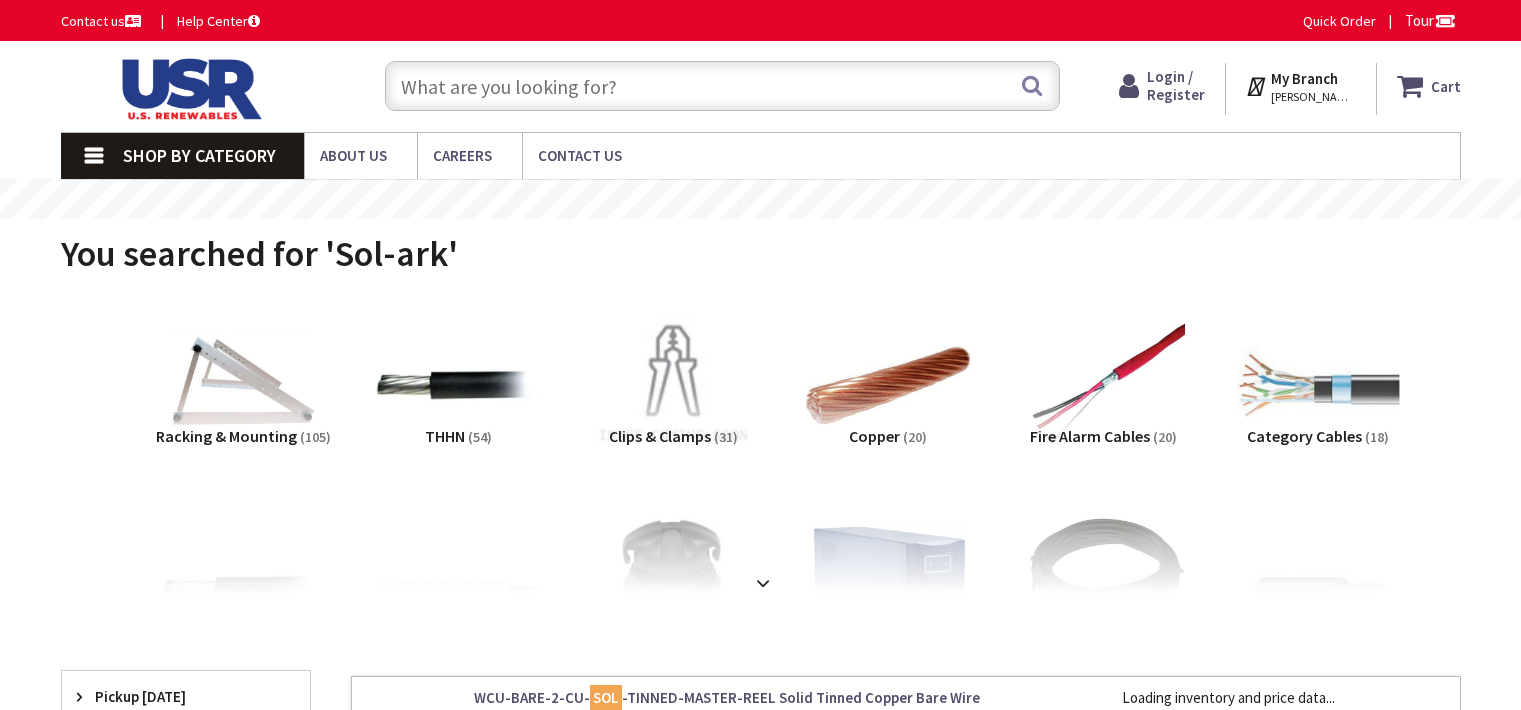 scroll, scrollTop: 0, scrollLeft: 0, axis: both 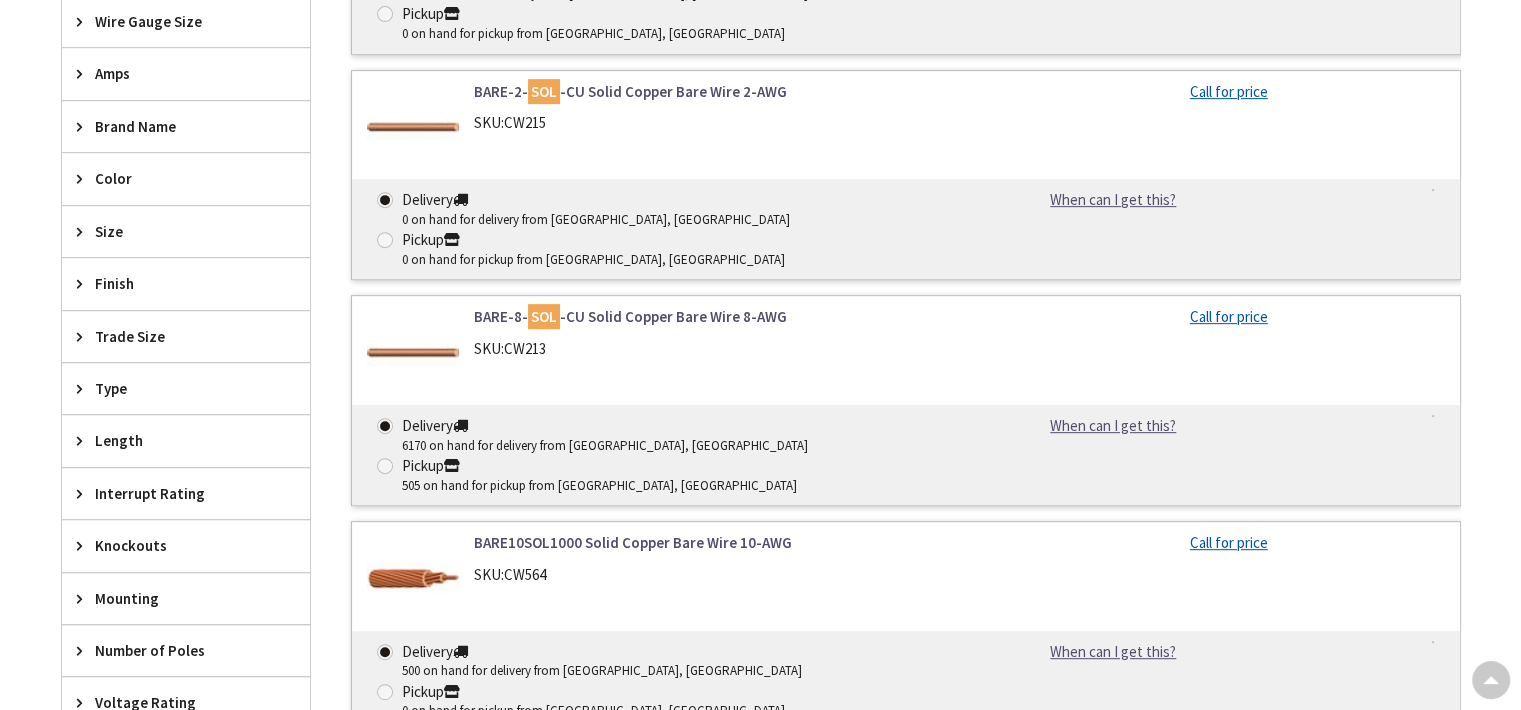 click on "Brand Name" at bounding box center (176, 126) 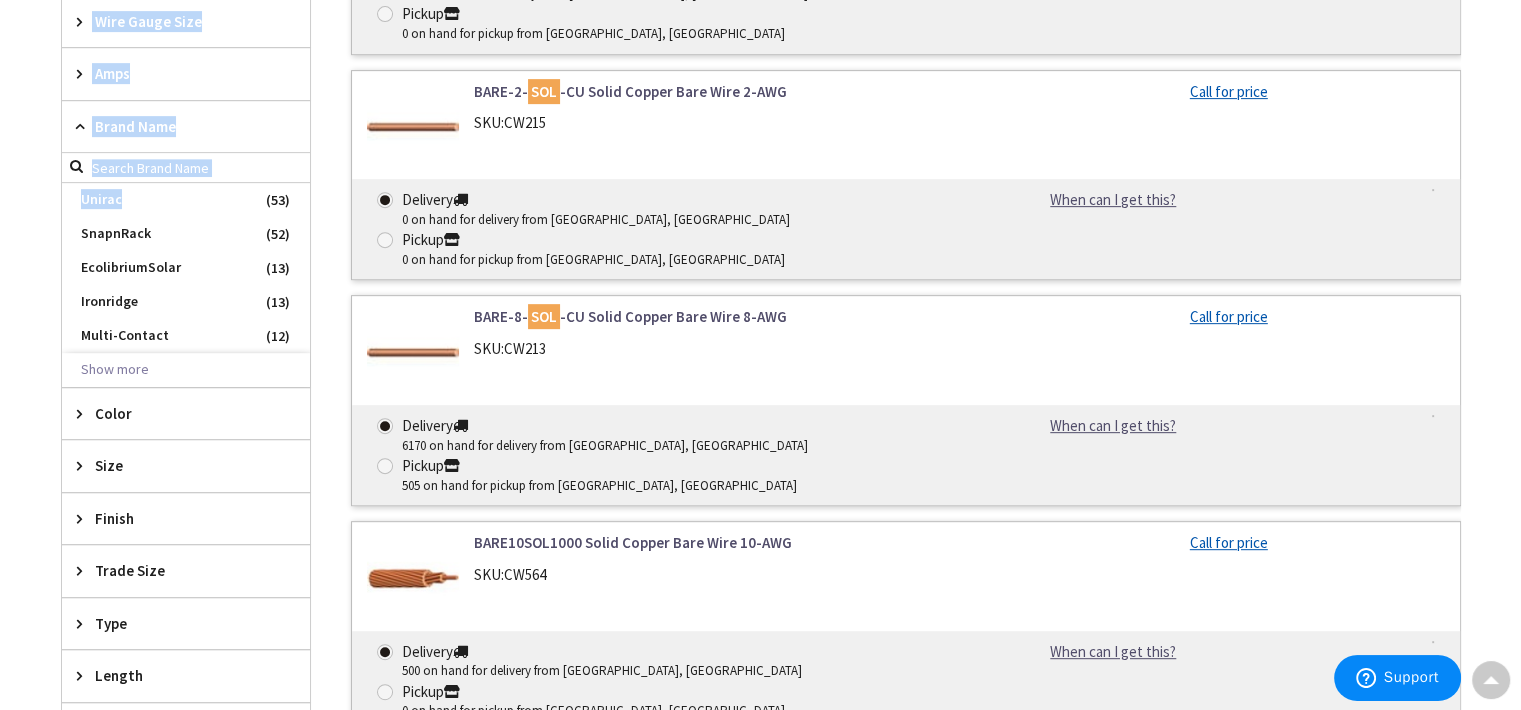 drag, startPoint x: 124, startPoint y: 189, endPoint x: 58, endPoint y: 209, distance: 68.96376 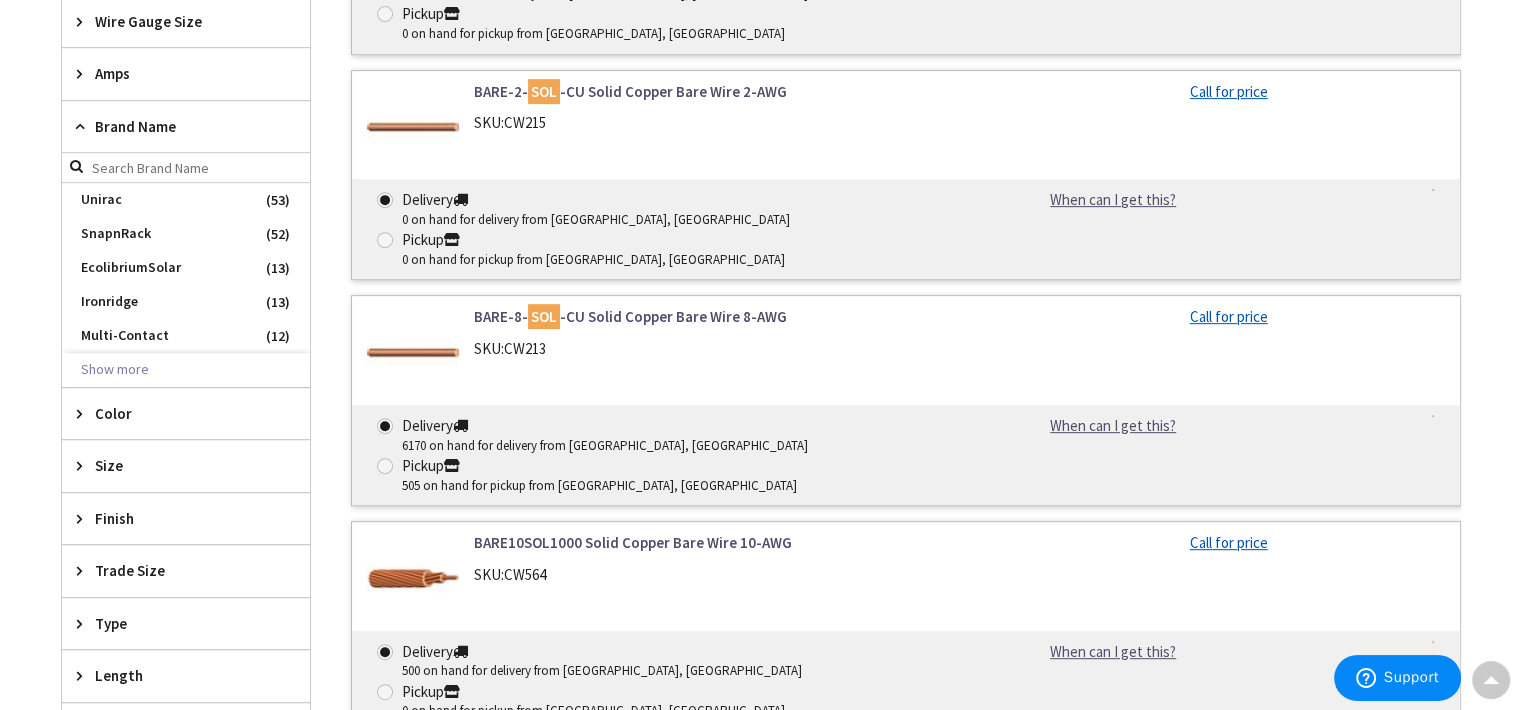 click on "Show more" at bounding box center [186, 370] 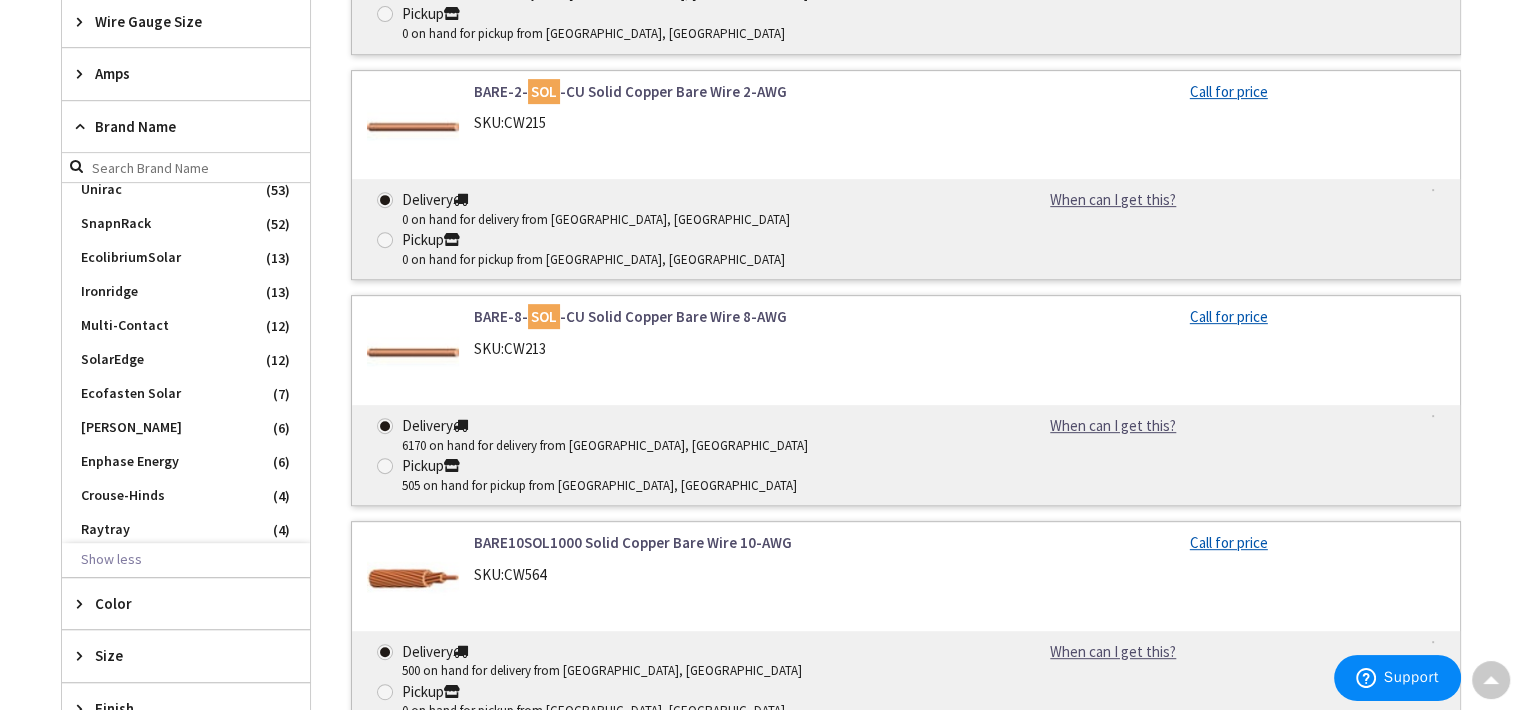 scroll, scrollTop: 0, scrollLeft: 0, axis: both 